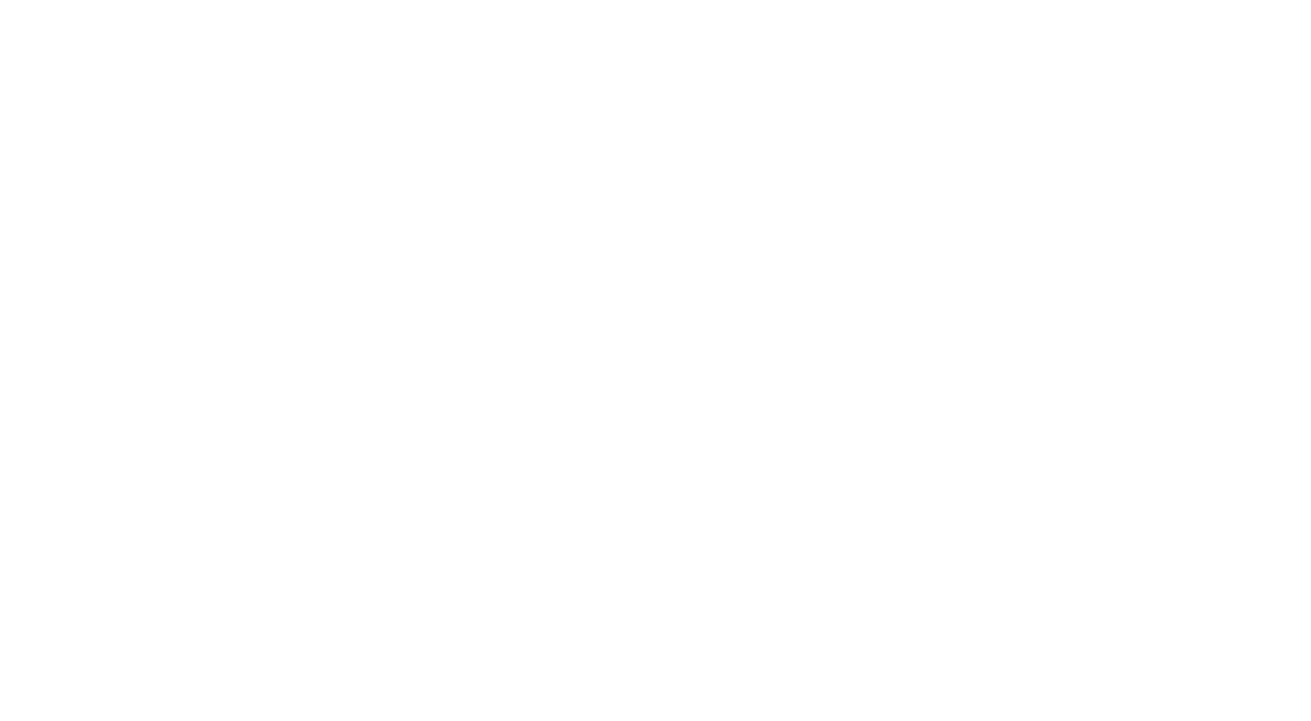 scroll, scrollTop: 0, scrollLeft: 0, axis: both 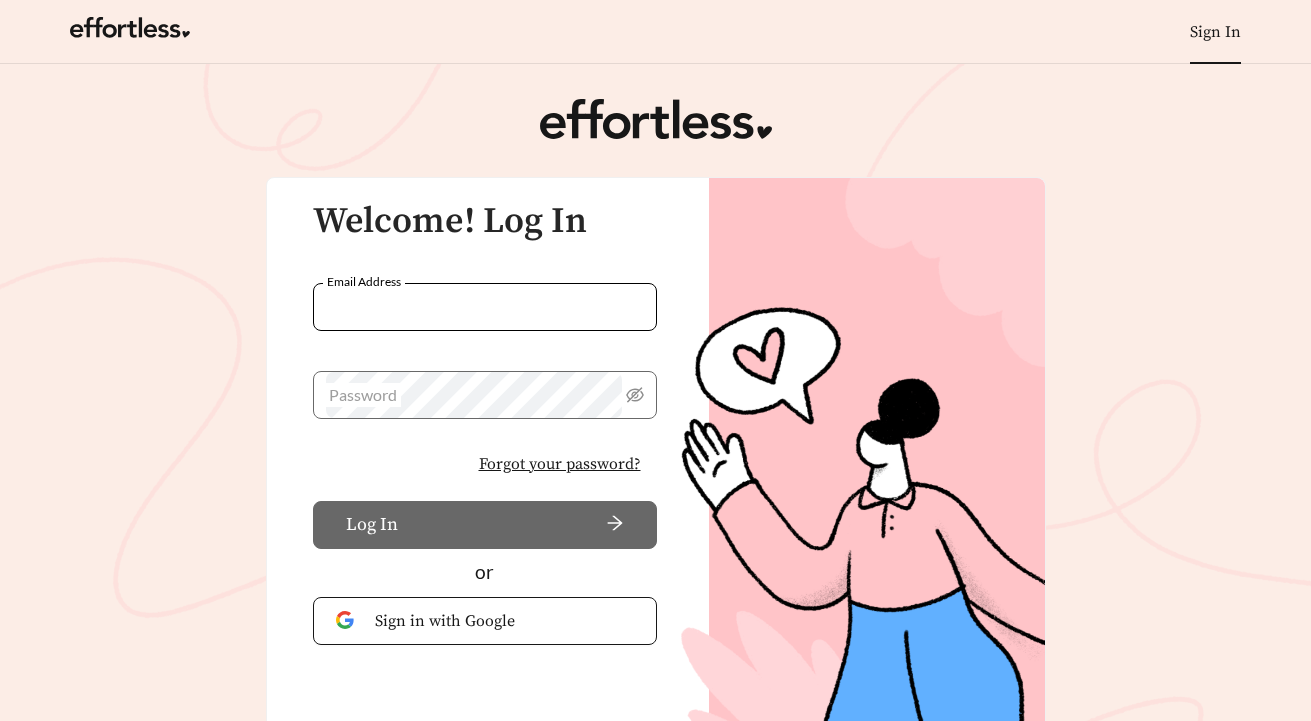 click on "Email Address" at bounding box center (485, 307) 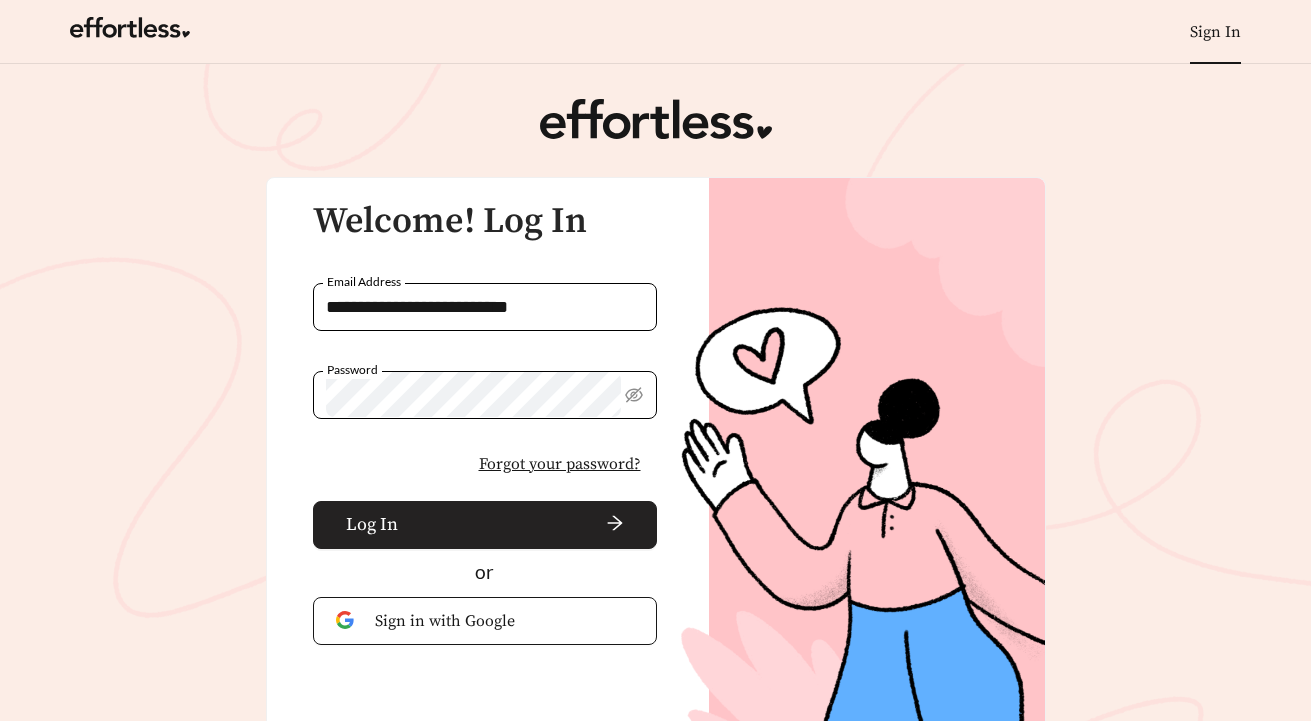 click at bounding box center (515, 525) 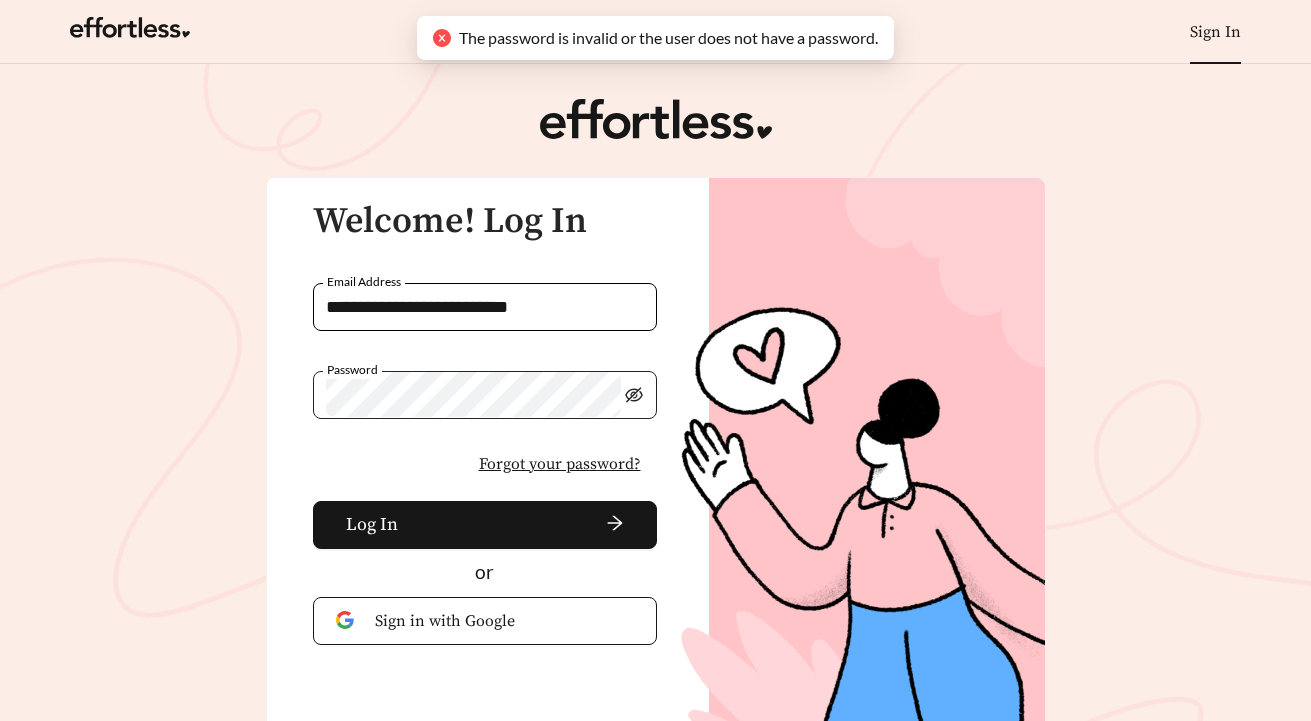 click at bounding box center (634, 394) 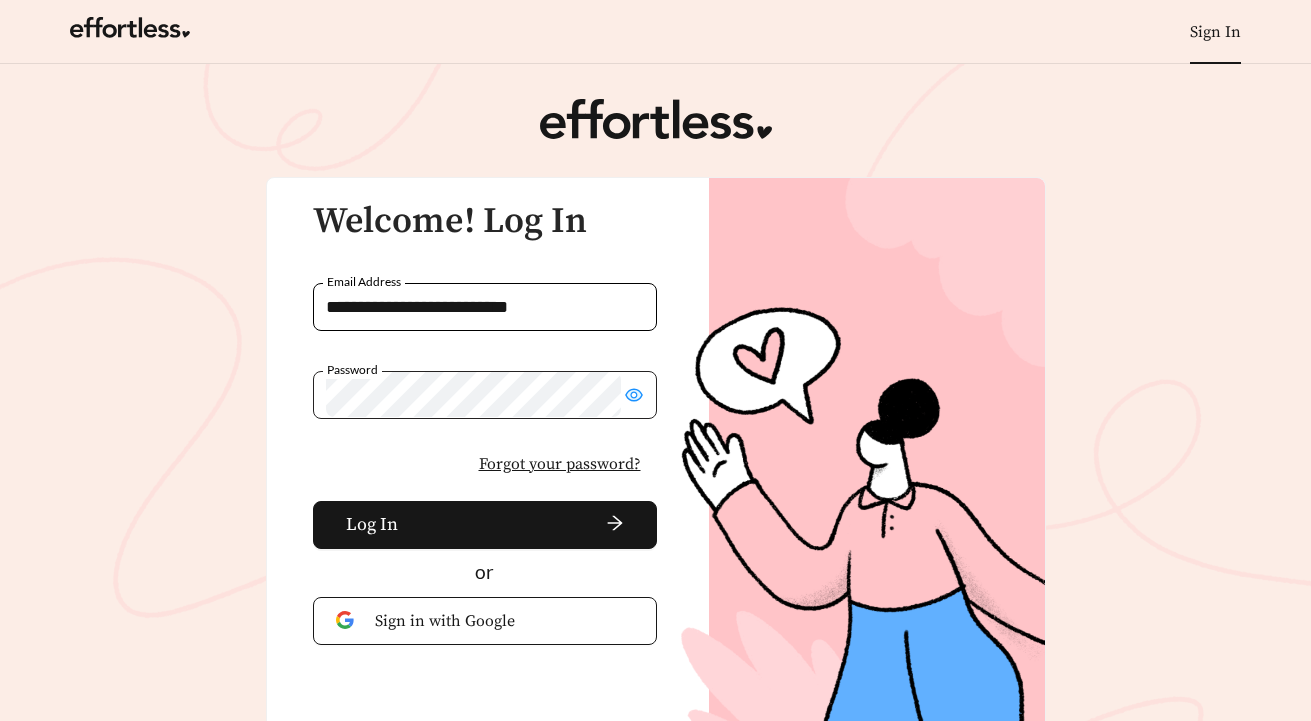click at bounding box center (485, 395) 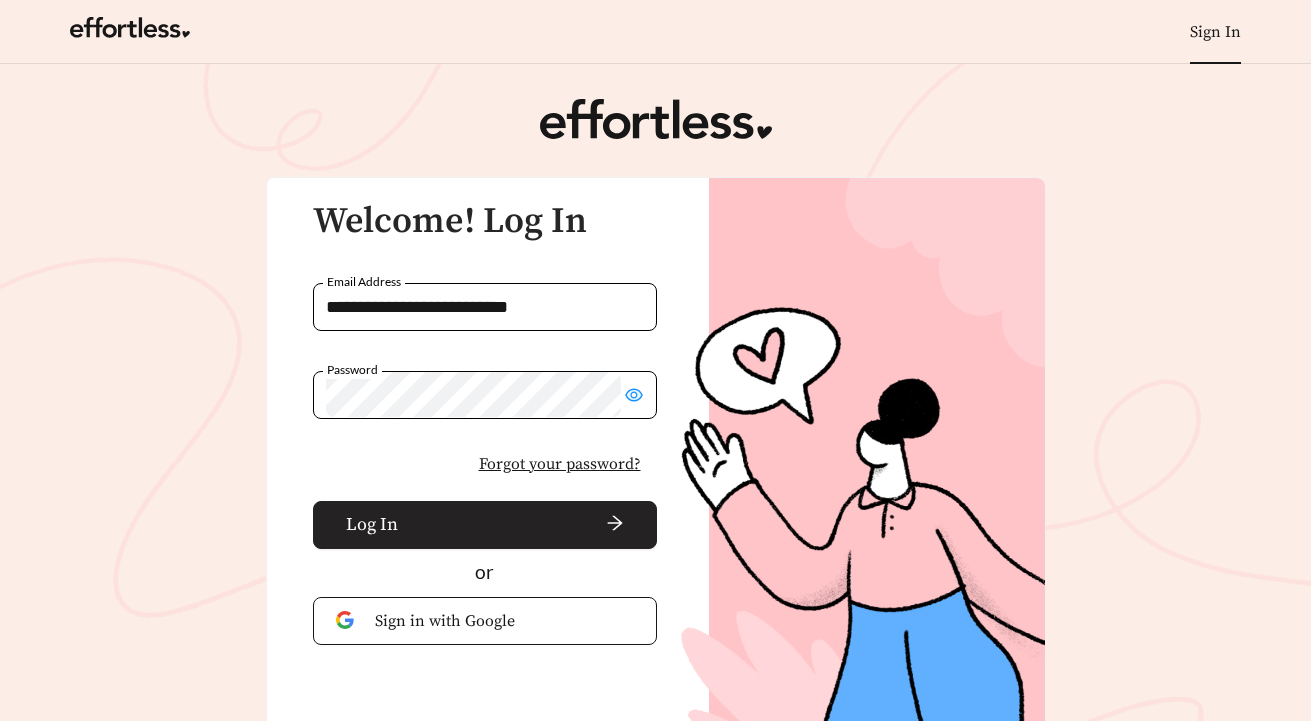 click at bounding box center (515, 525) 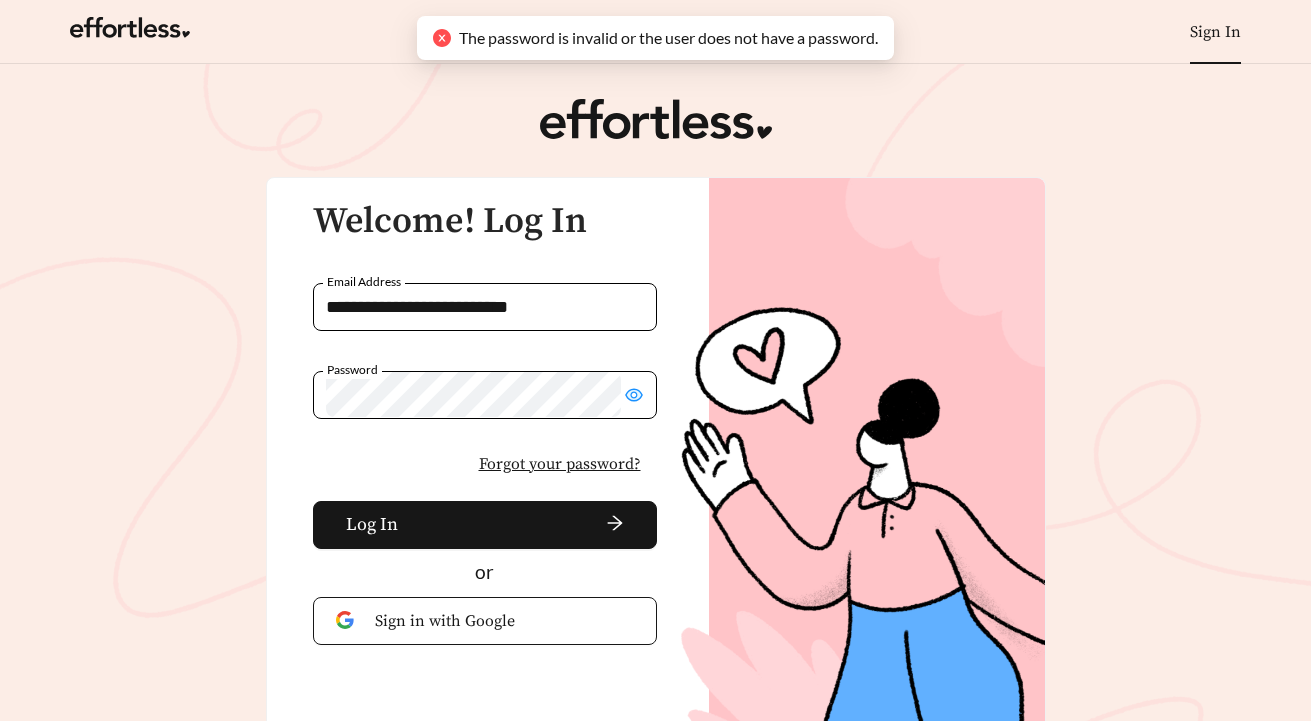 click on "Forgot your password?" at bounding box center (560, 464) 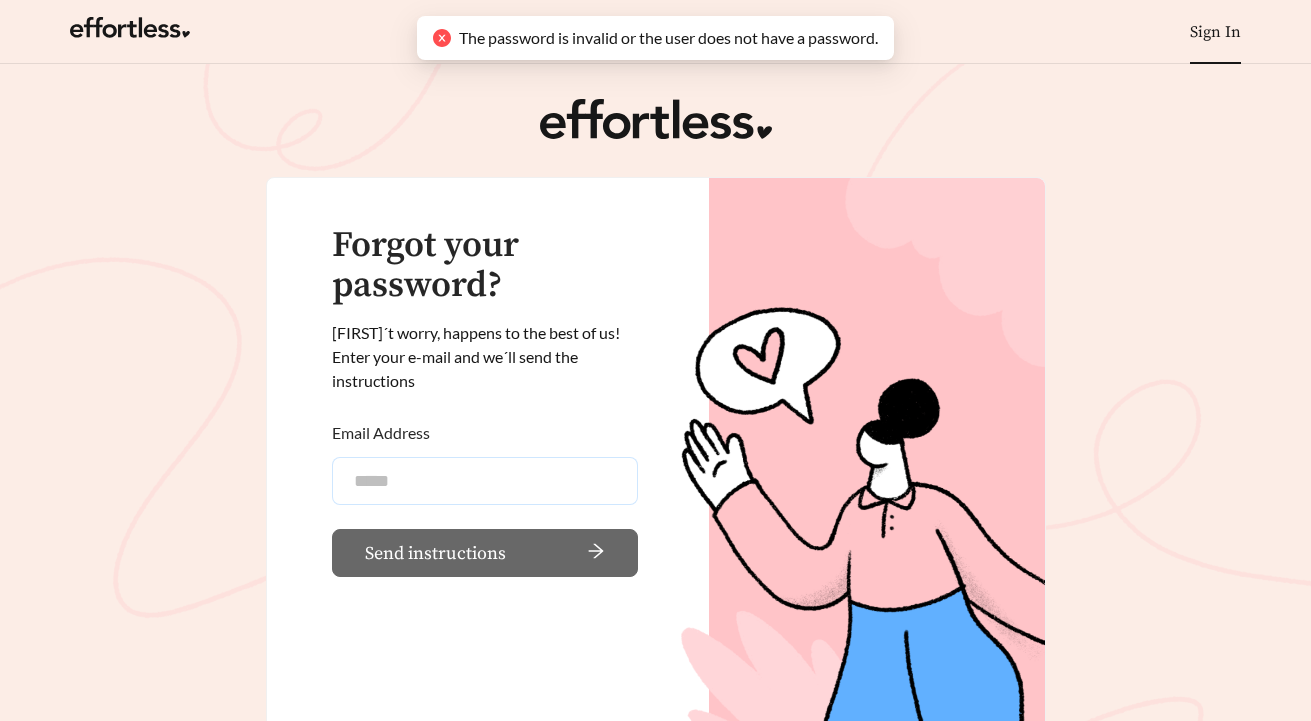 click on "Email Address" at bounding box center [485, 481] 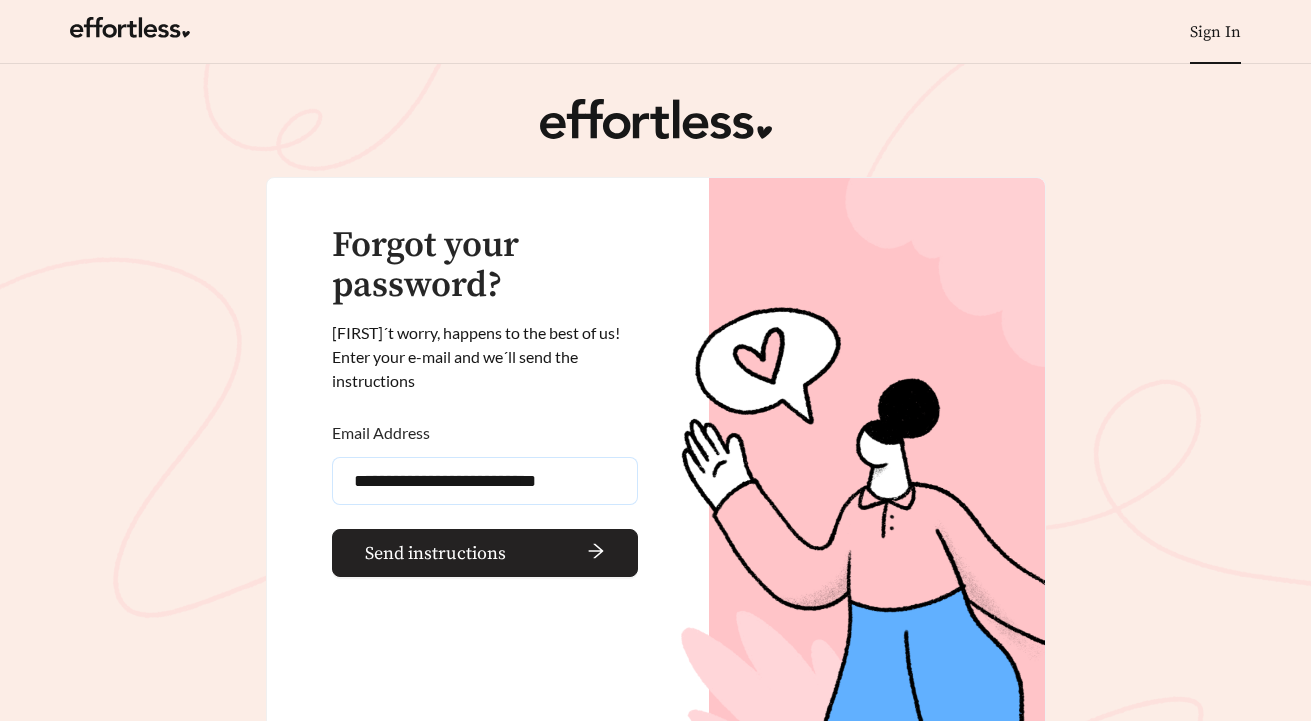 type on "**********" 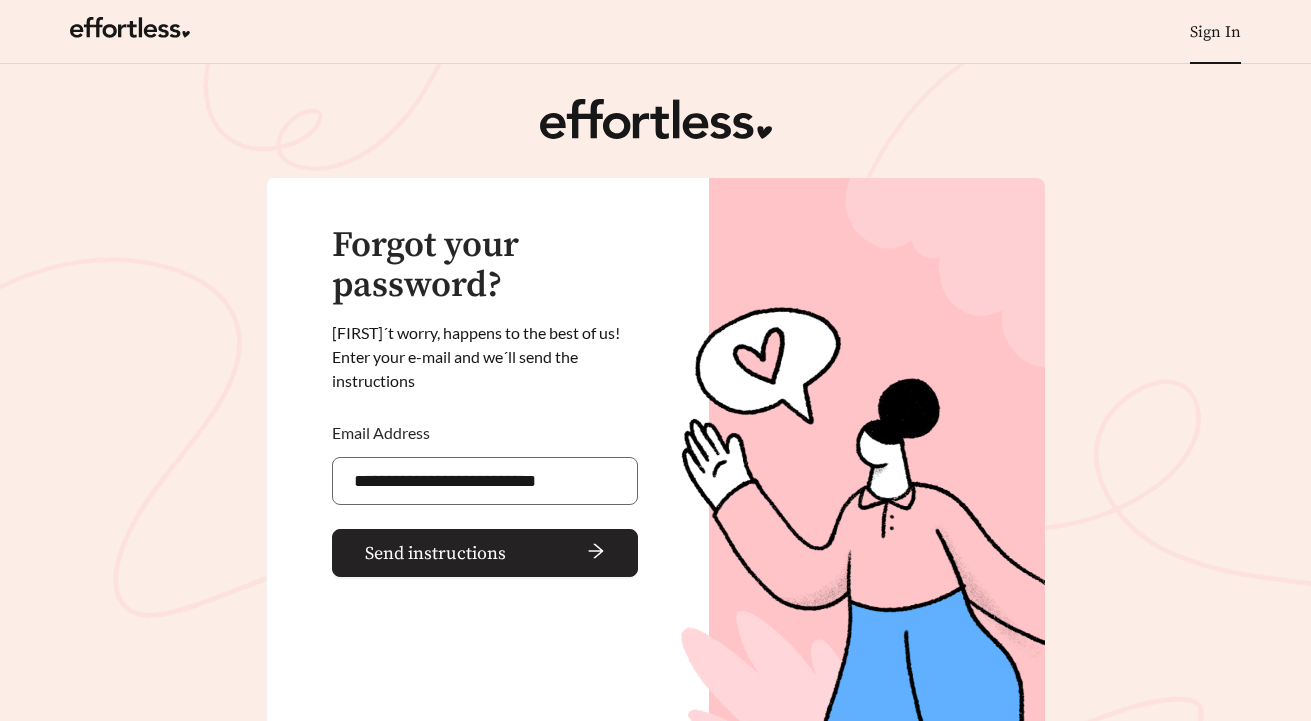 click on "Send instructions" at bounding box center (485, 553) 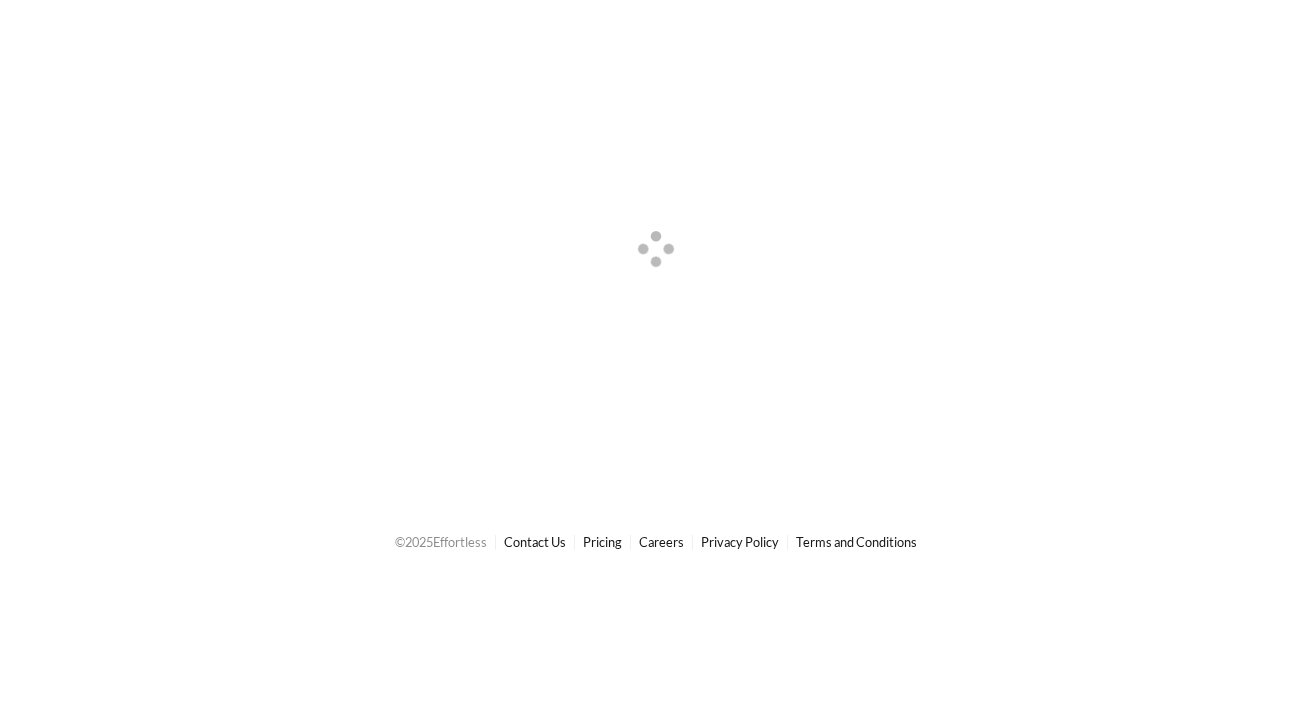 scroll, scrollTop: 0, scrollLeft: 0, axis: both 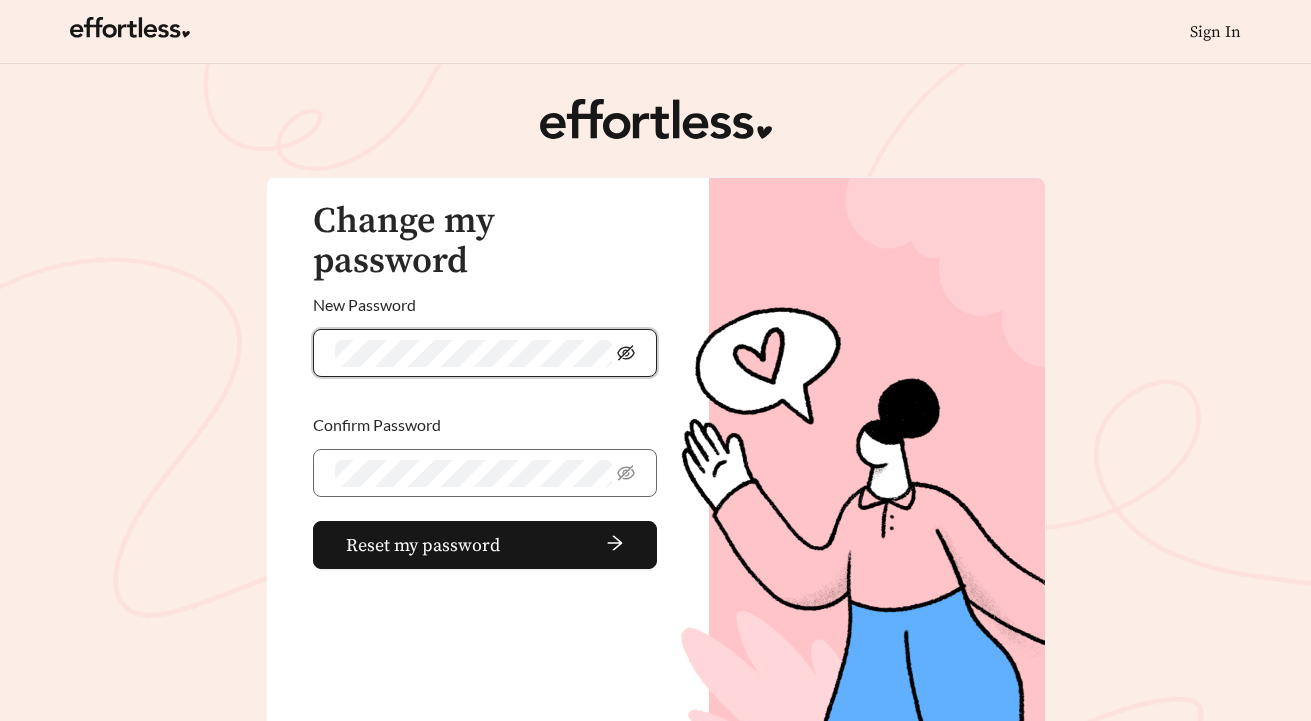 click at bounding box center [626, 353] 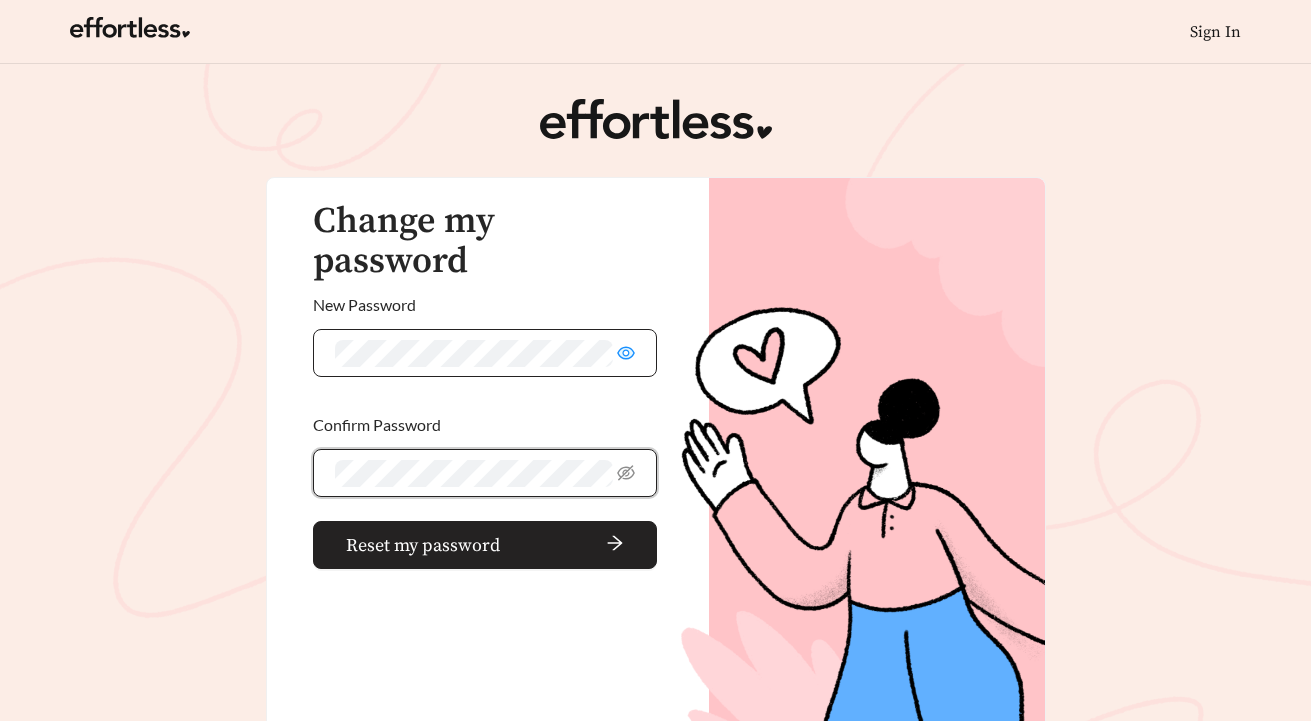 click at bounding box center (566, 545) 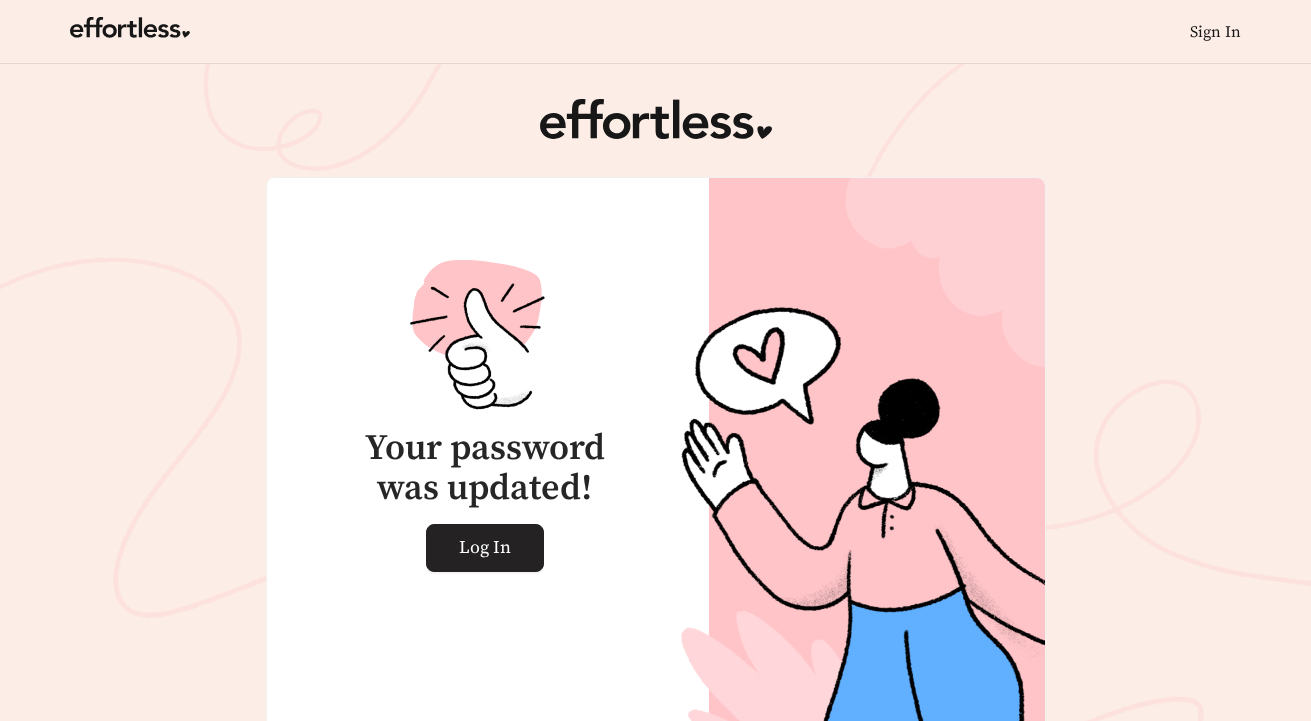 click on "Log In" at bounding box center [485, 548] 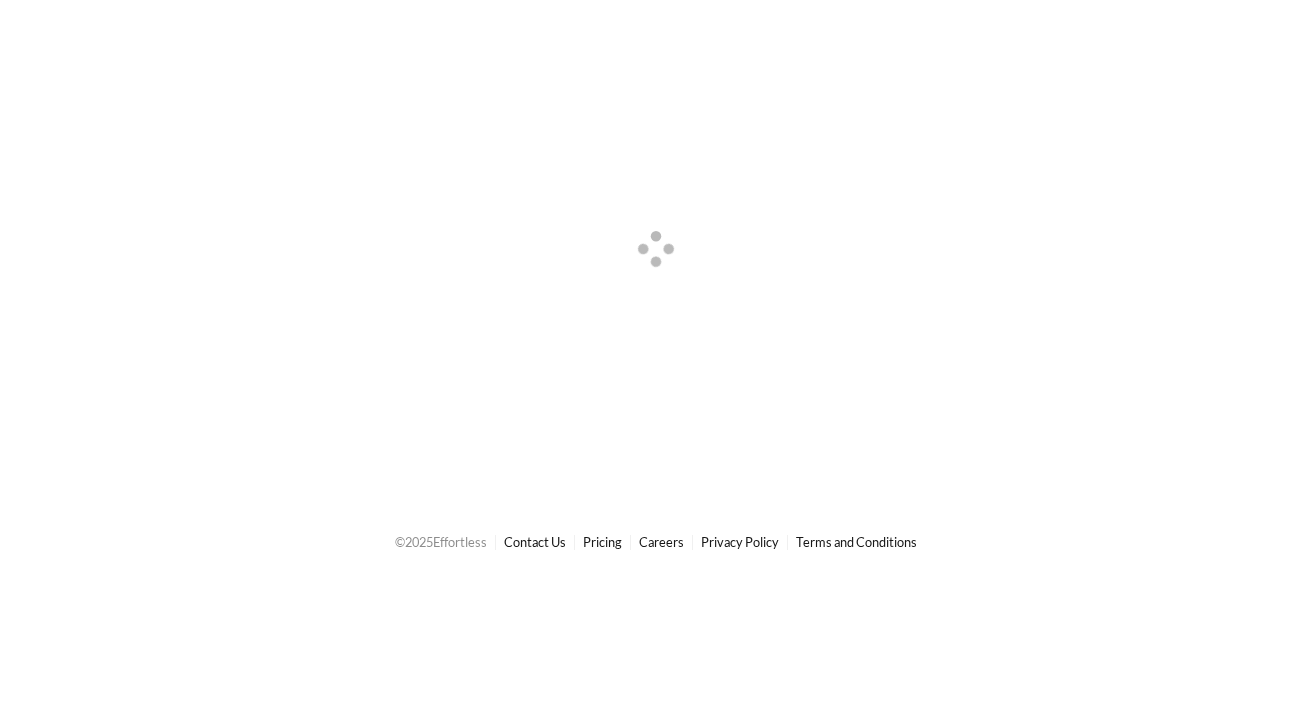 scroll, scrollTop: 0, scrollLeft: 0, axis: both 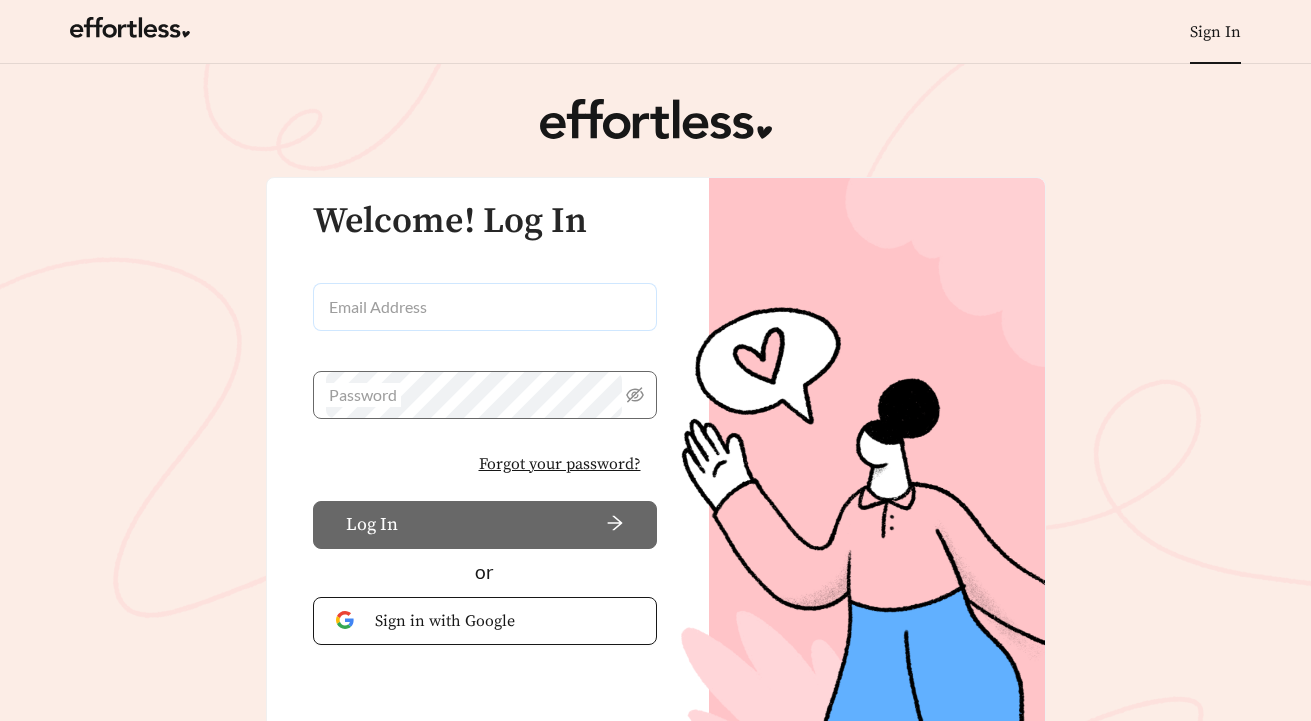click on "Email Address" at bounding box center [485, 307] 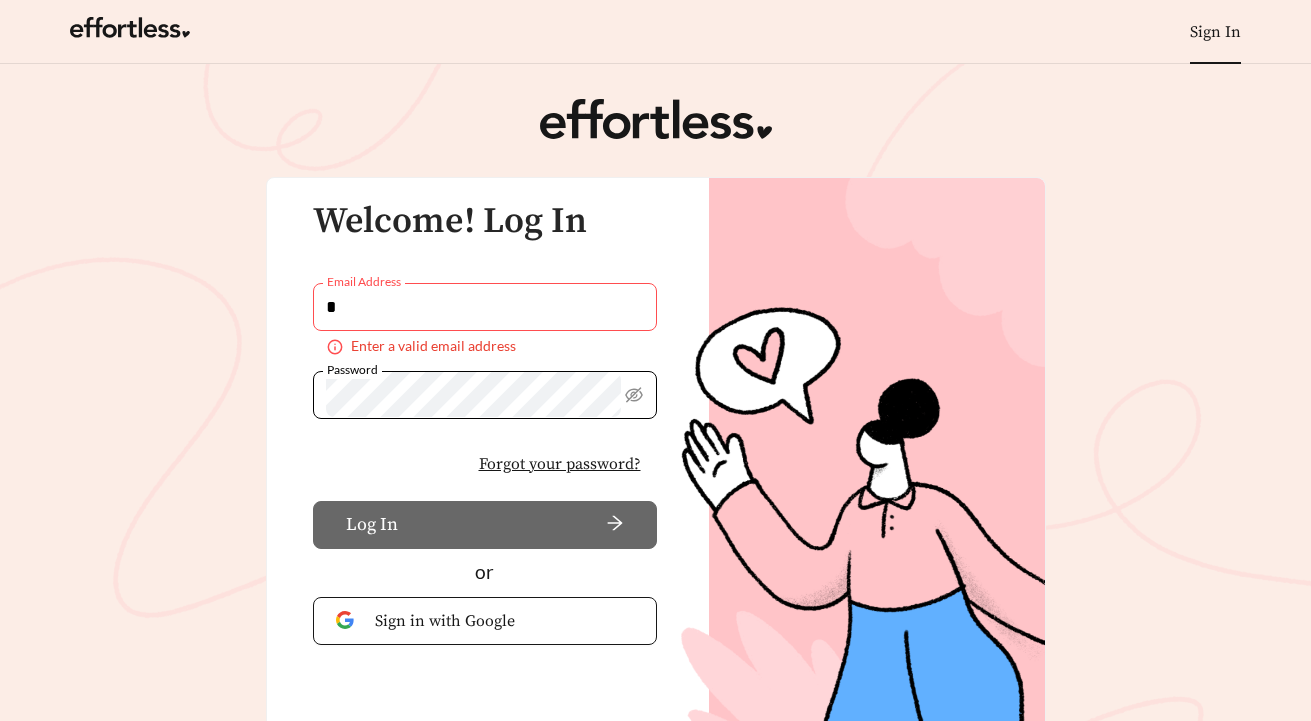 type on "**********" 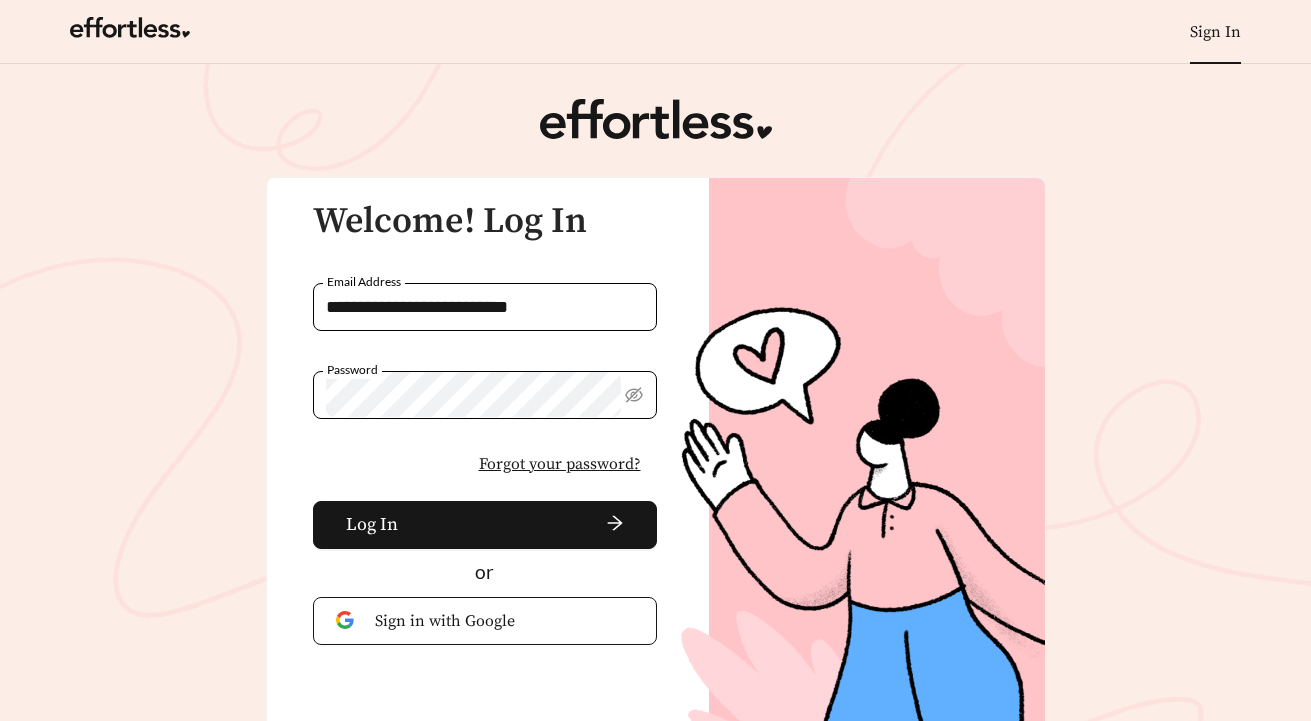 click on "**********" at bounding box center [474, 386] 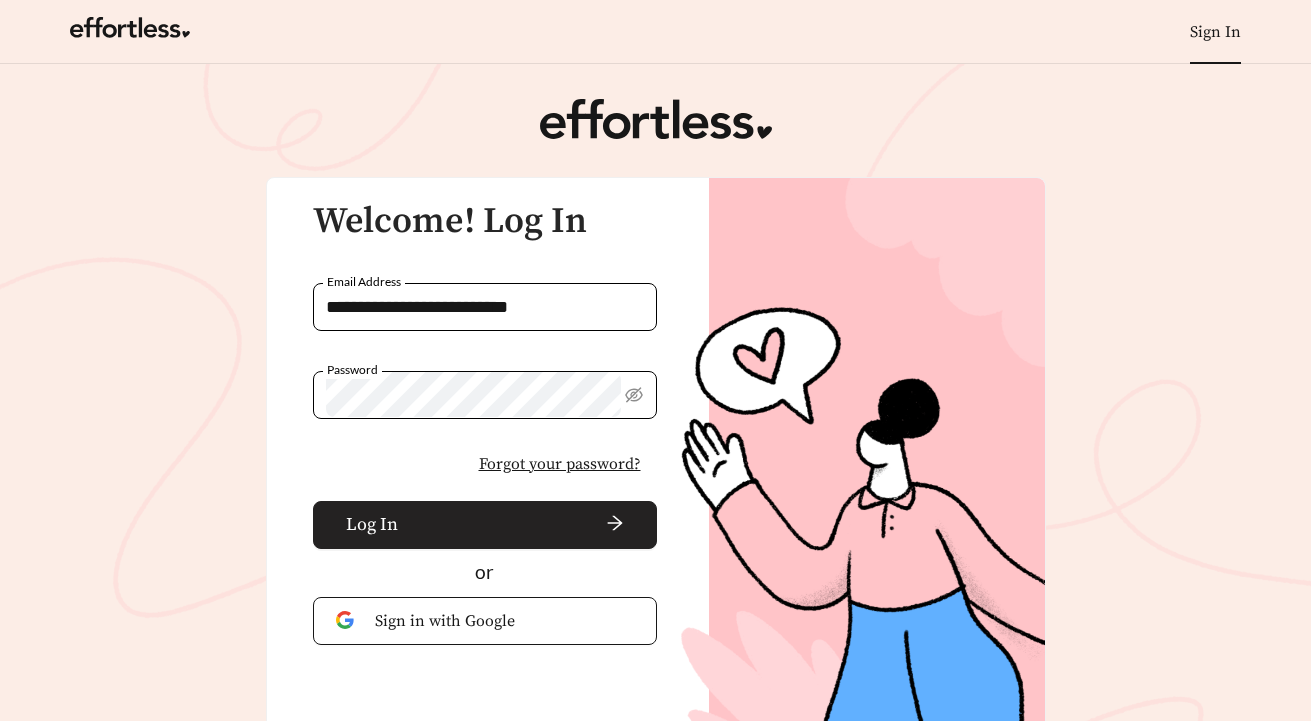 click at bounding box center (515, 525) 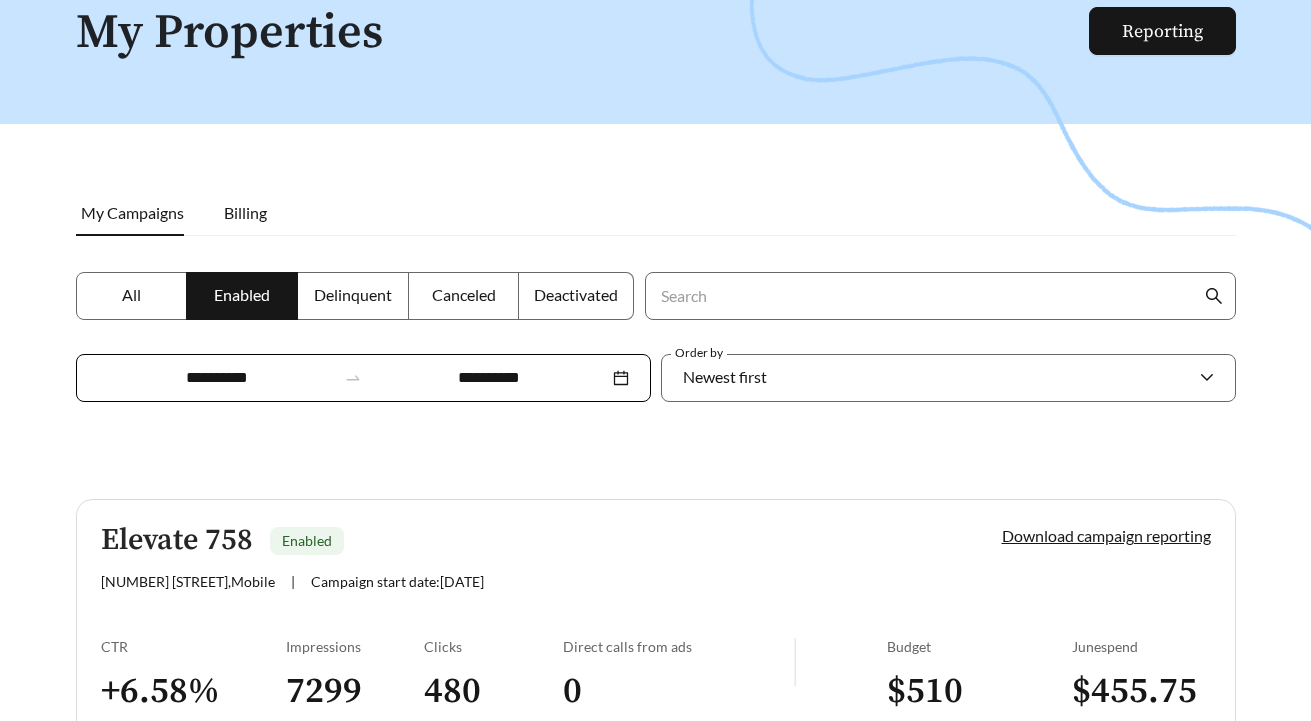 scroll, scrollTop: 118, scrollLeft: 0, axis: vertical 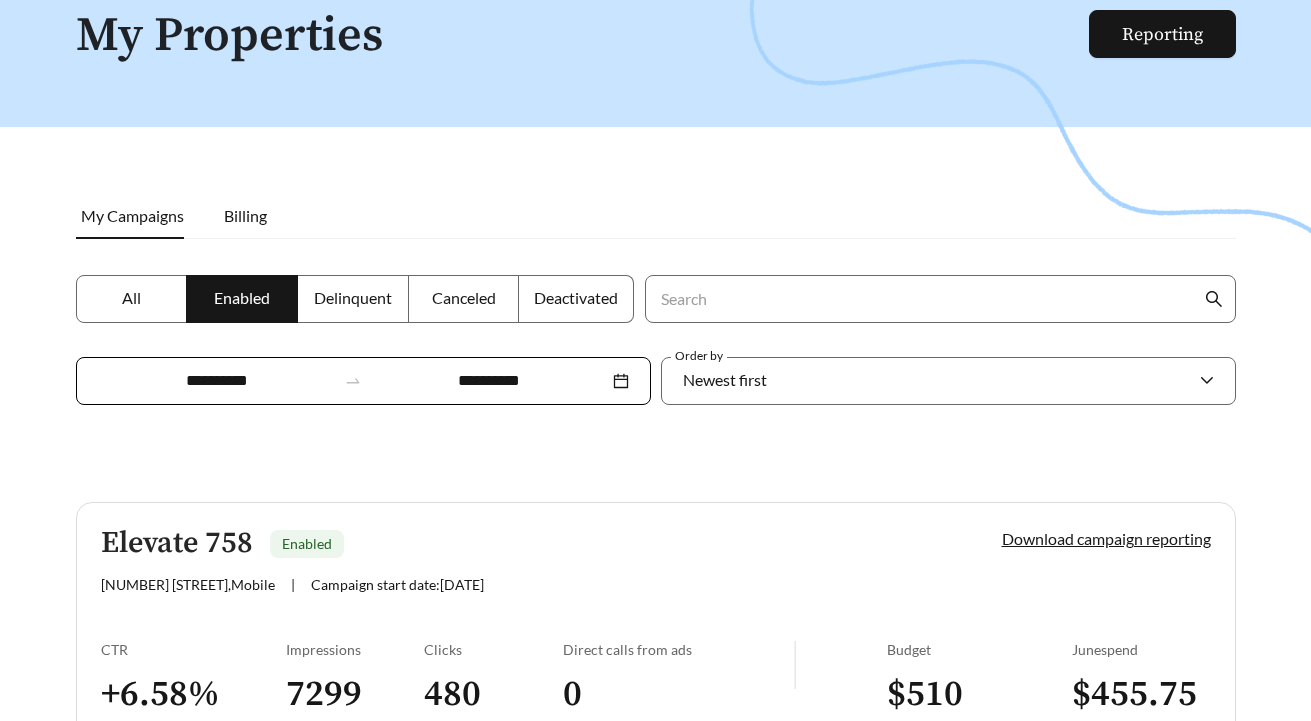 click on "All" at bounding box center [132, 299] 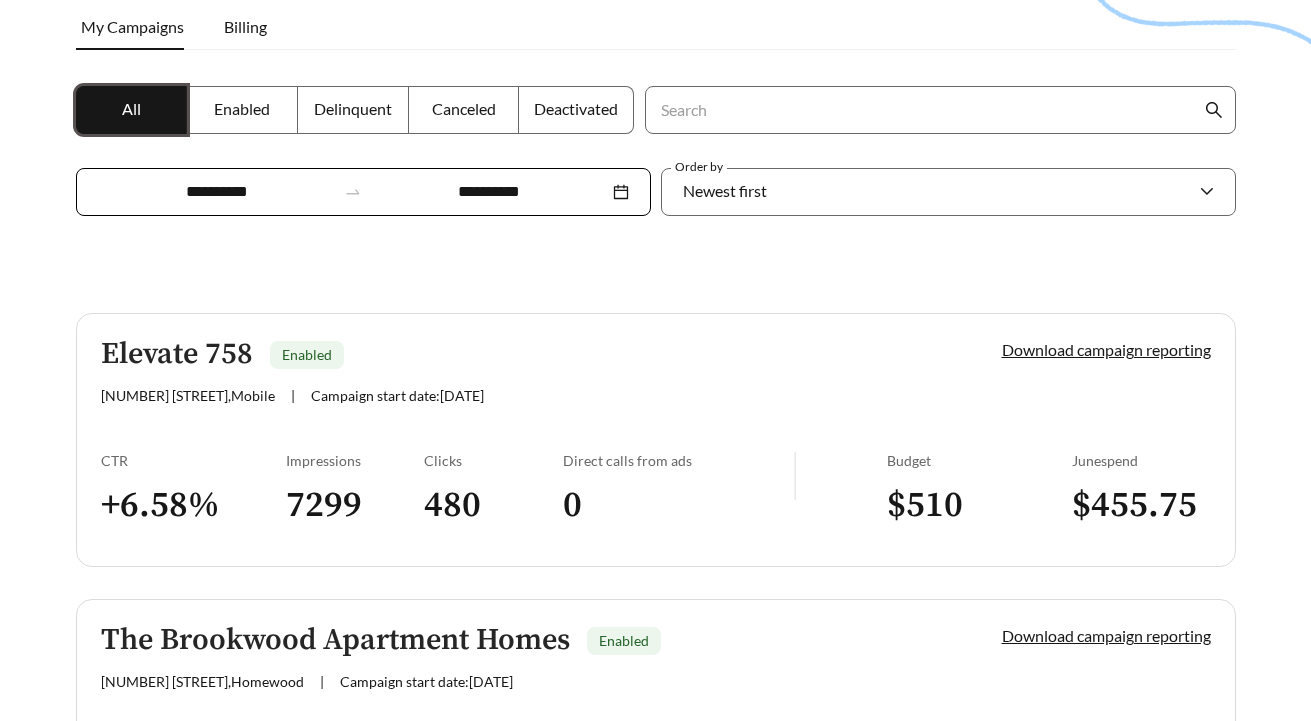 scroll, scrollTop: 487, scrollLeft: 0, axis: vertical 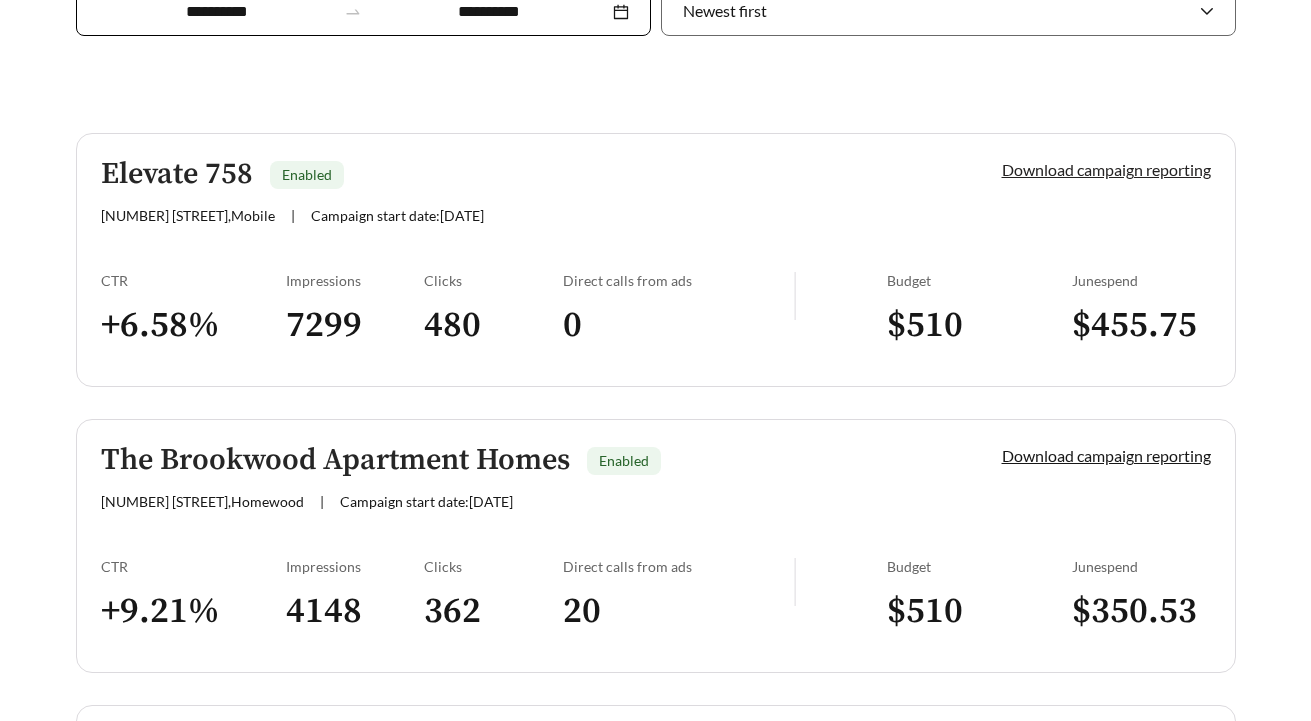 click on "Download campaign reporting" at bounding box center (1106, 169) 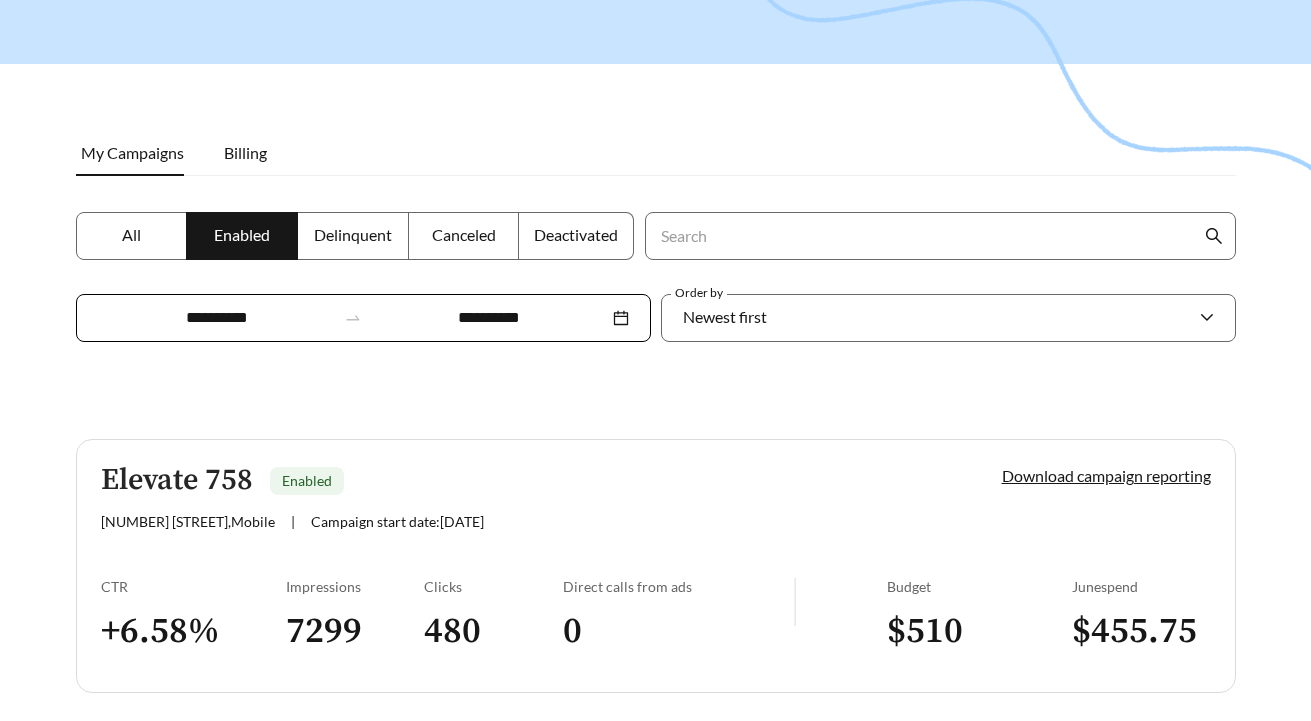 scroll, scrollTop: 225, scrollLeft: 0, axis: vertical 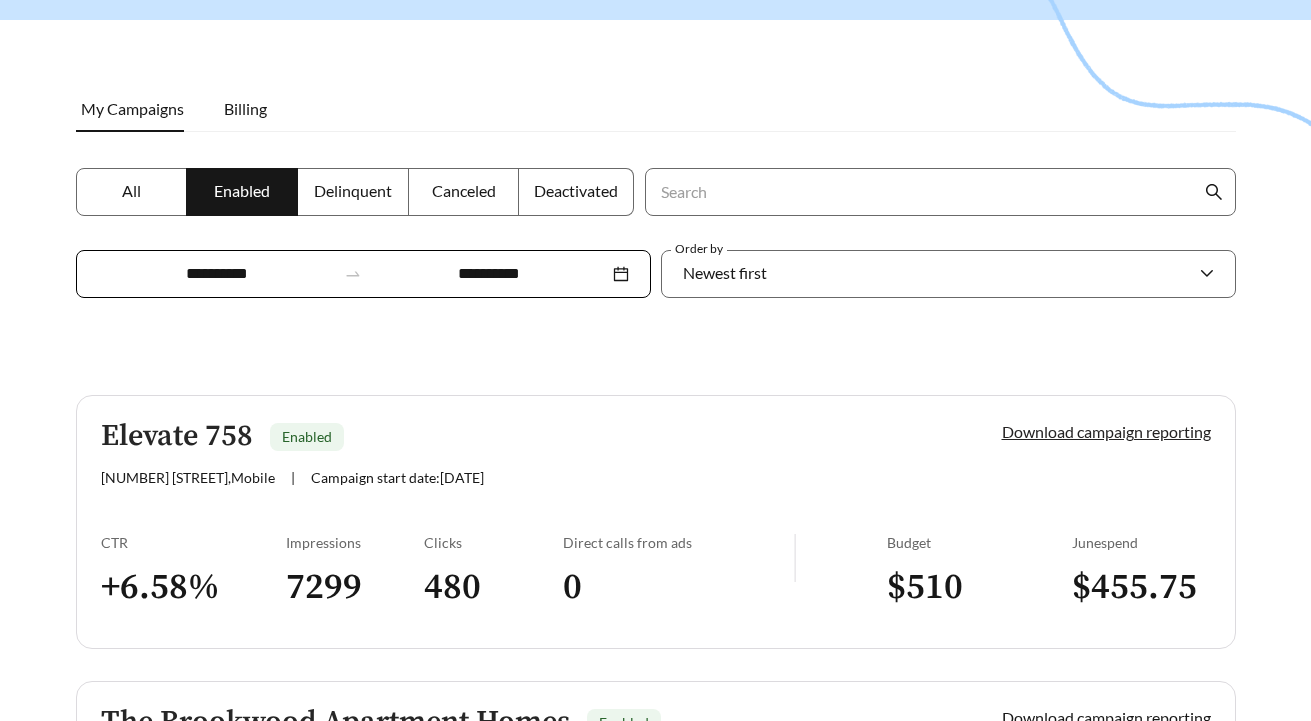click on "Download campaign reporting" at bounding box center (1106, 431) 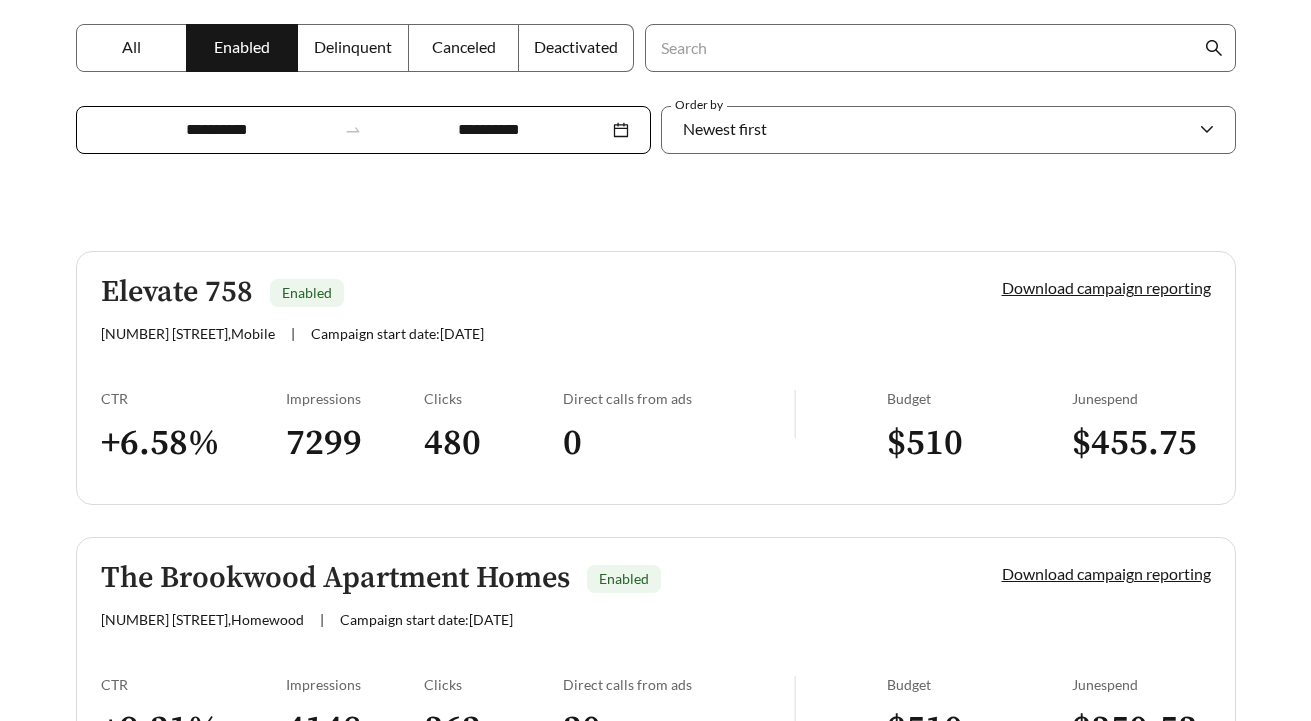 scroll, scrollTop: 454, scrollLeft: 0, axis: vertical 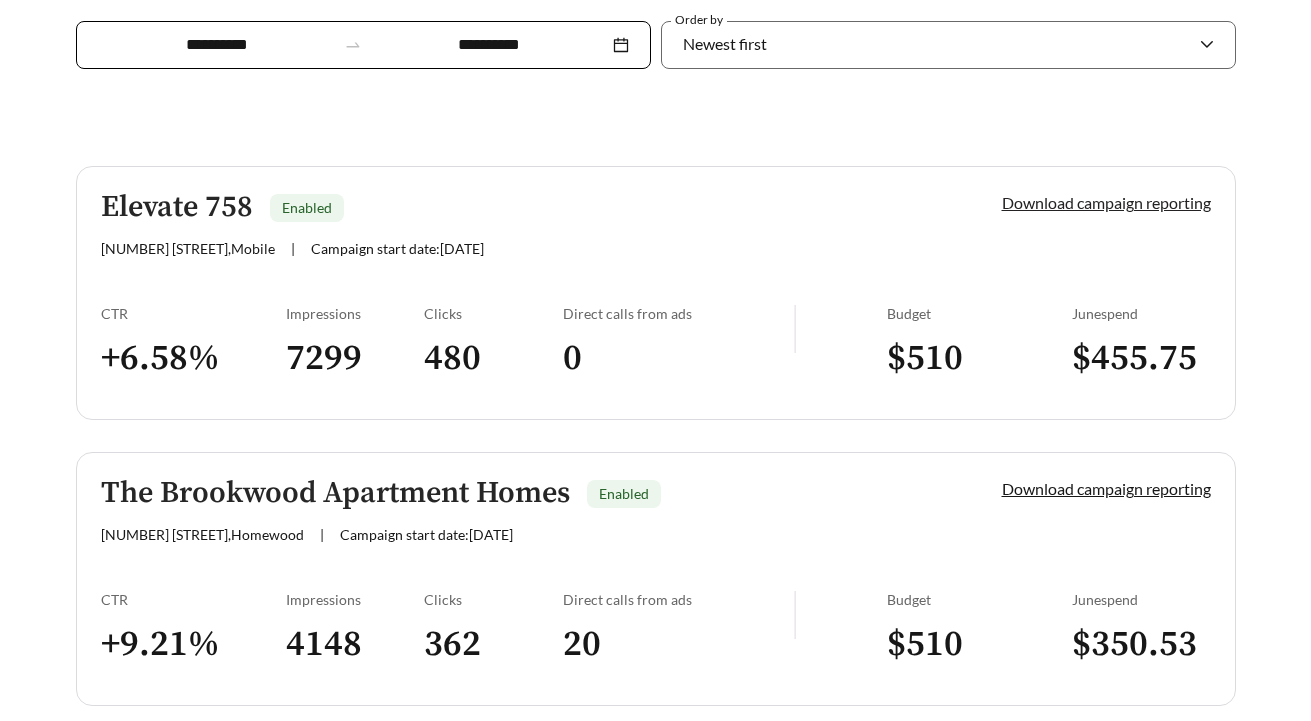 click on "Download campaign reporting" at bounding box center [1106, 202] 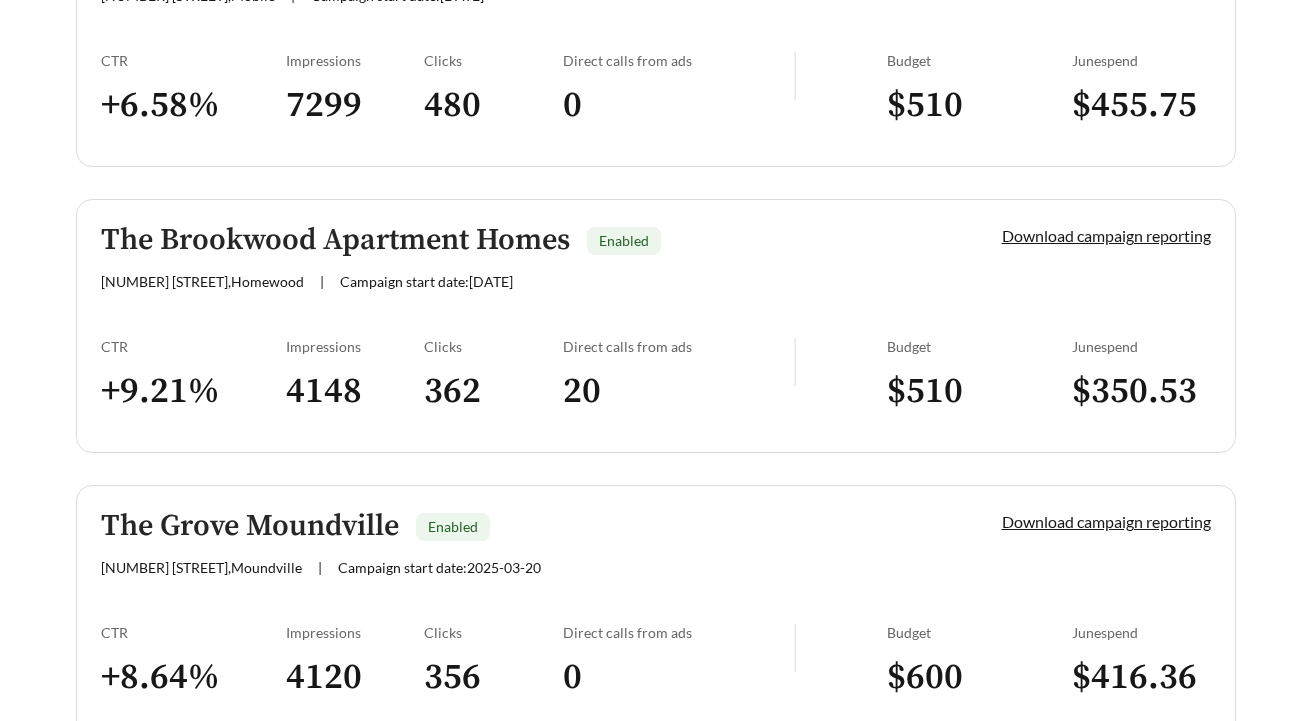 scroll, scrollTop: 708, scrollLeft: 0, axis: vertical 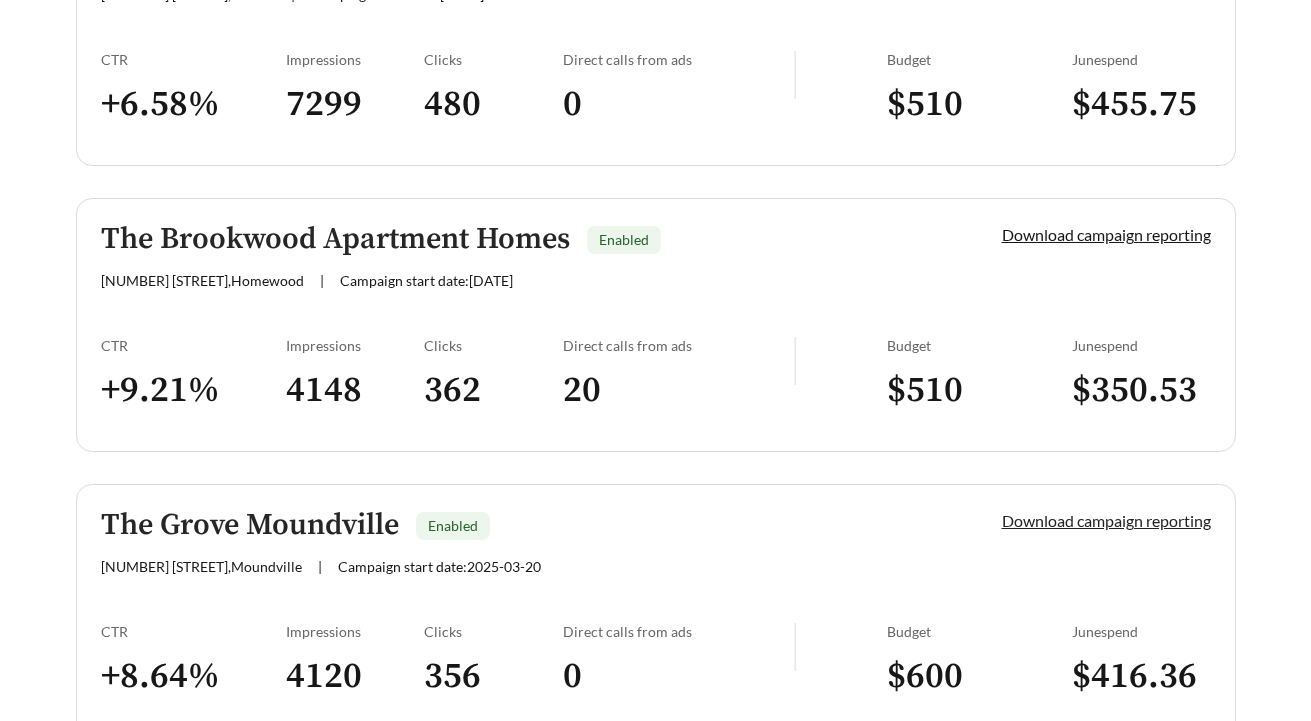 click on "Download campaign reporting" at bounding box center [1106, 520] 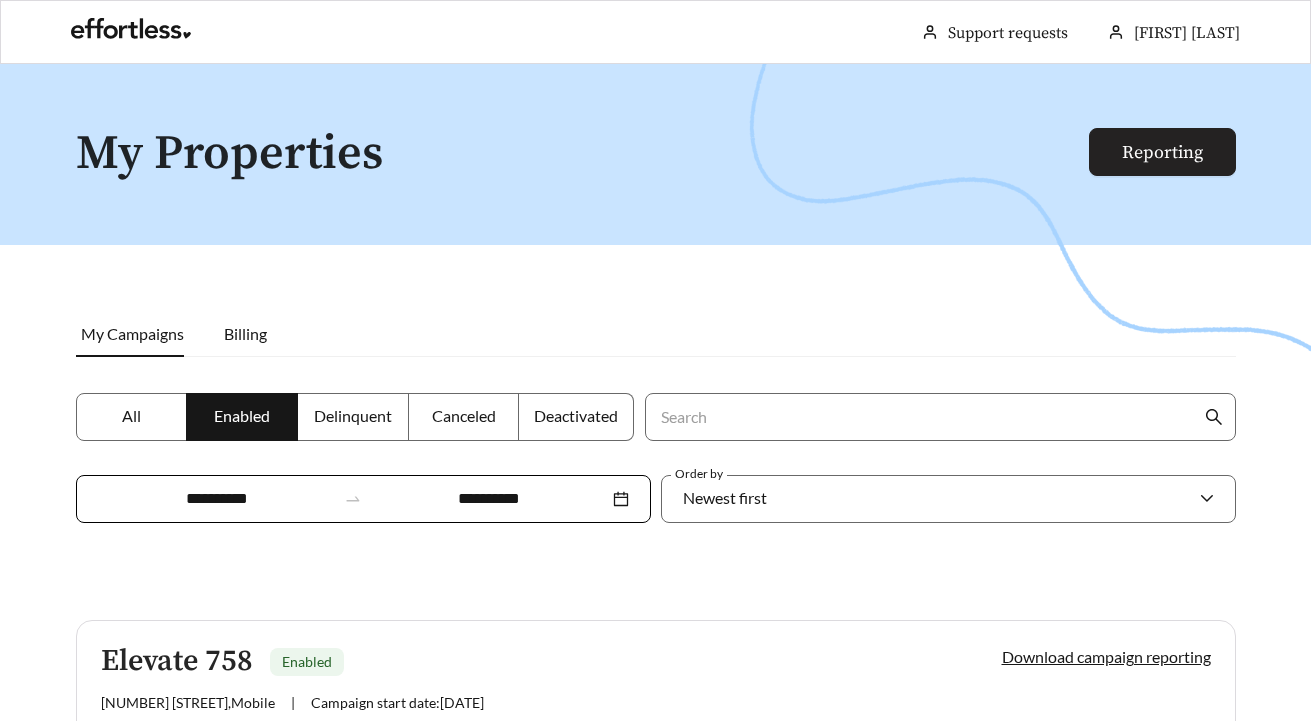 click on "Reporting" at bounding box center [1162, 152] 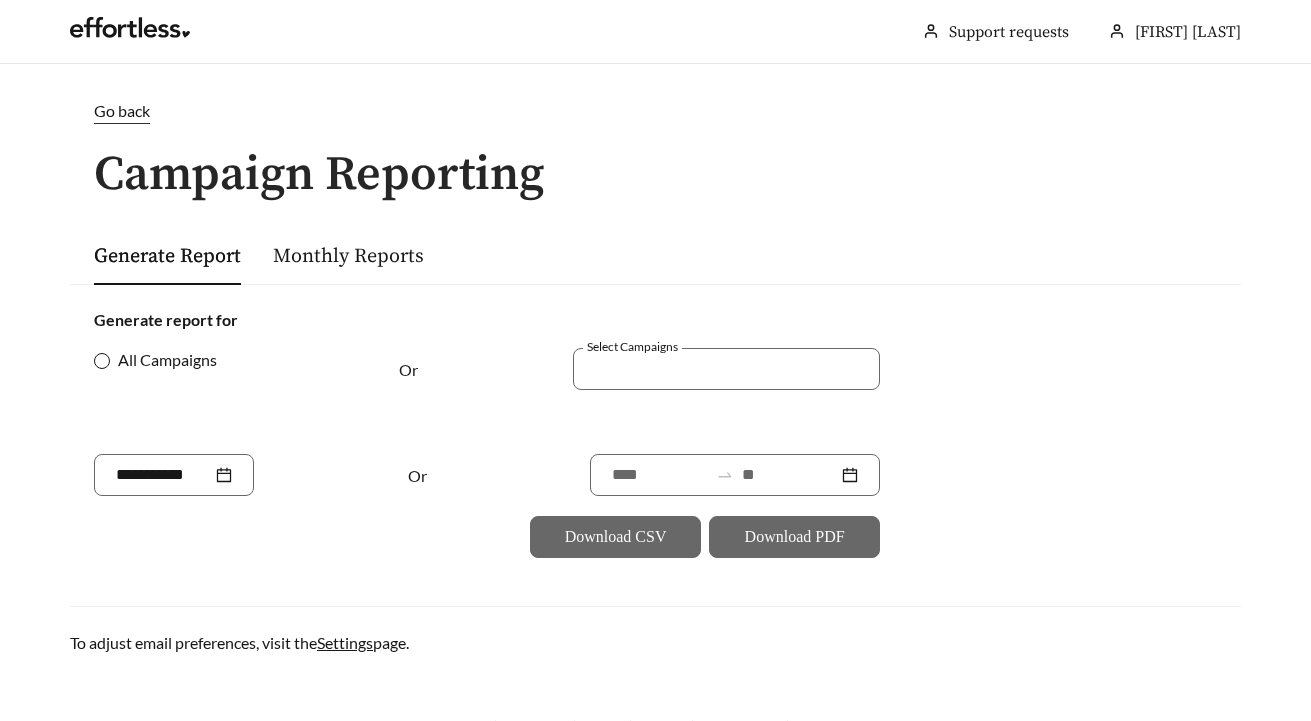 click on "All Campaigns" at bounding box center (167, 360) 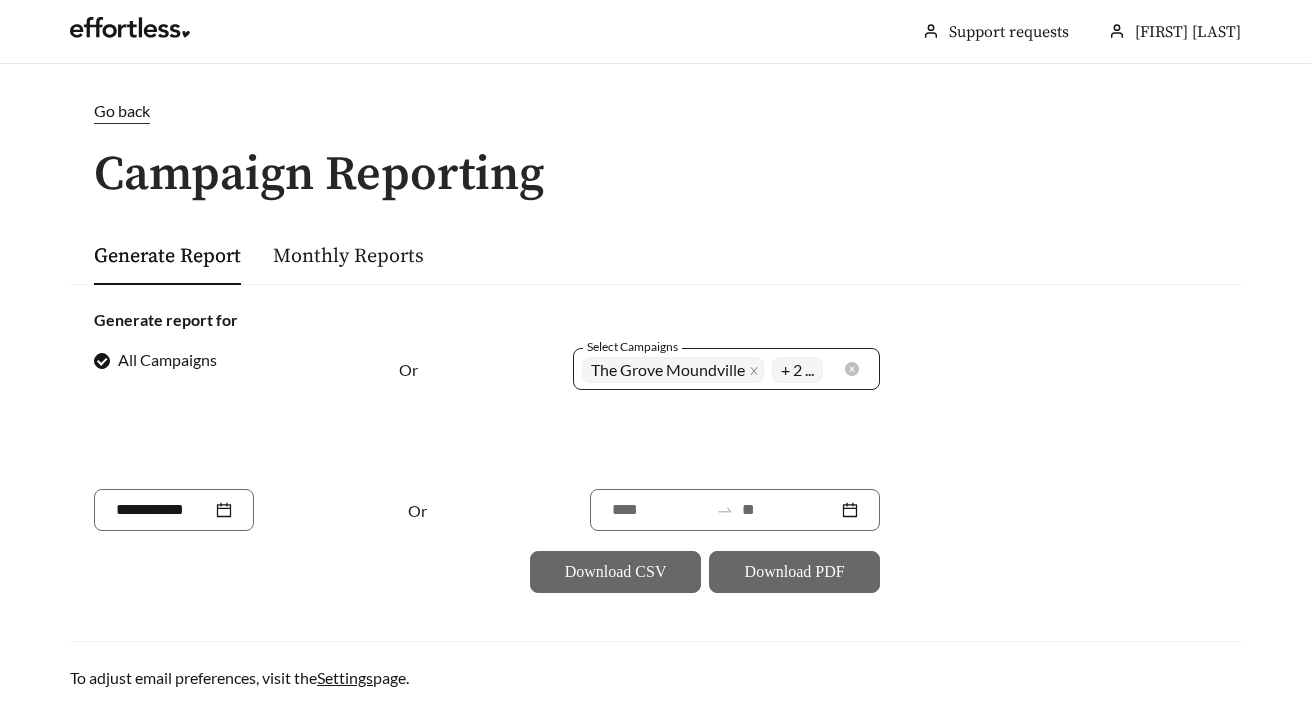 click on "+ 2 ..." at bounding box center [801, 369] 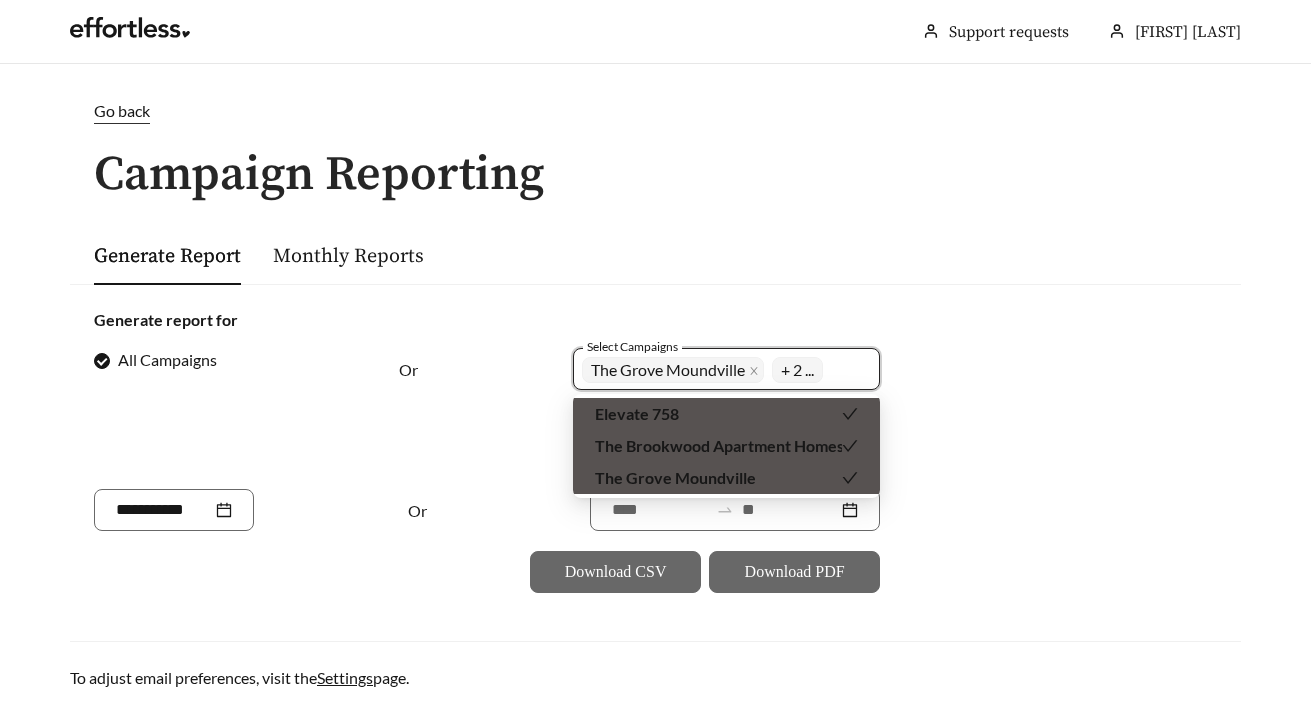 click on "Generate Report Monthly Reports" at bounding box center [655, 255] 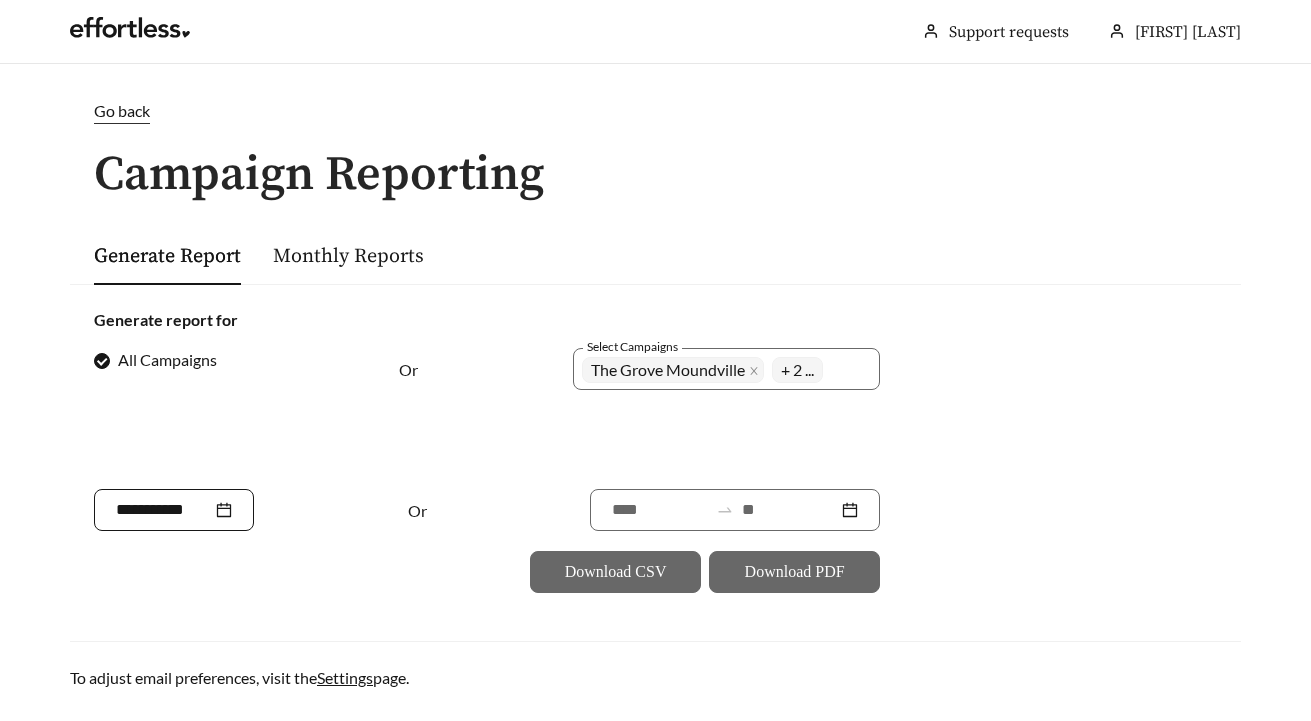 click at bounding box center [174, 510] 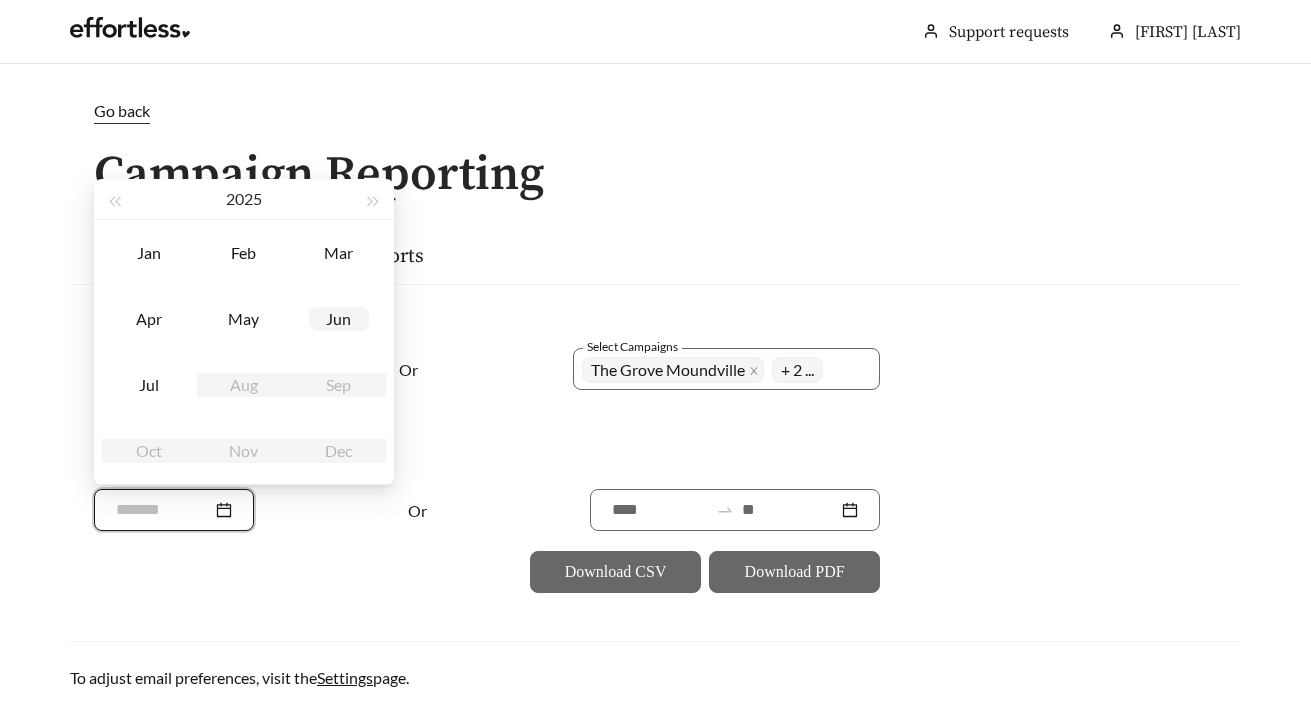 click on "Jun" at bounding box center (149, 253) 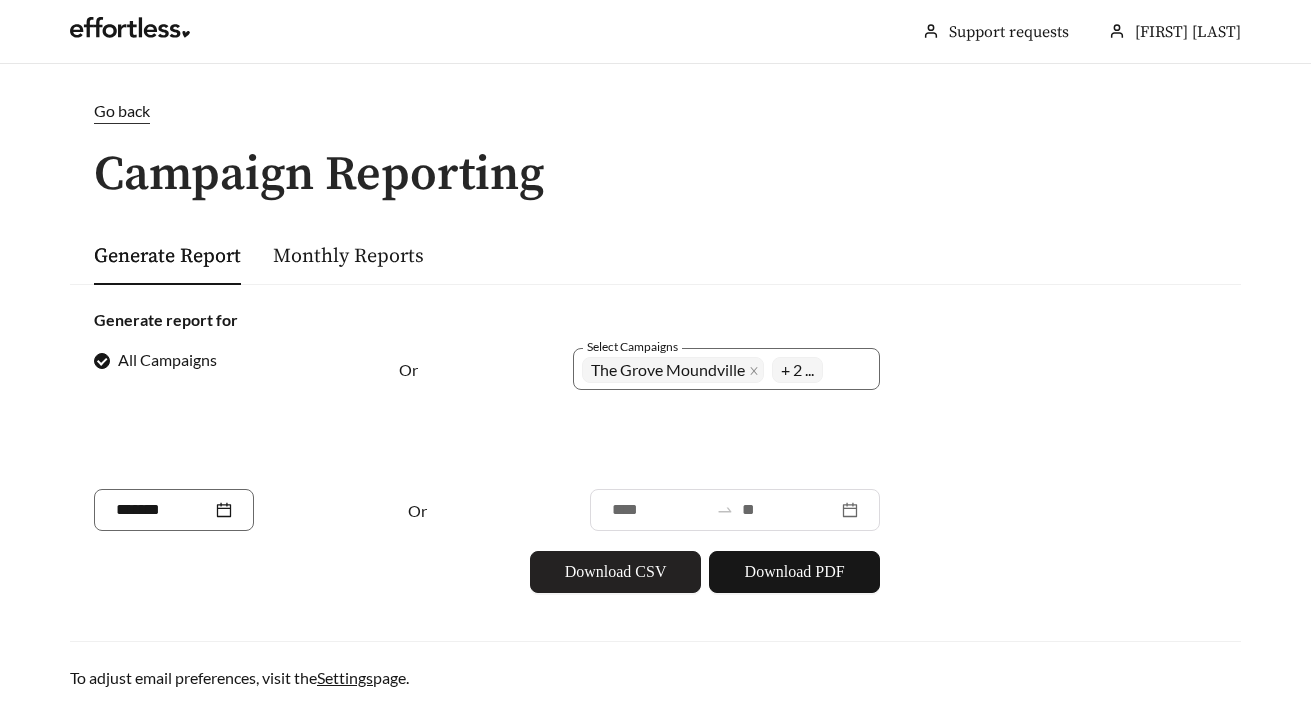 click on "Download CSV" at bounding box center (616, 572) 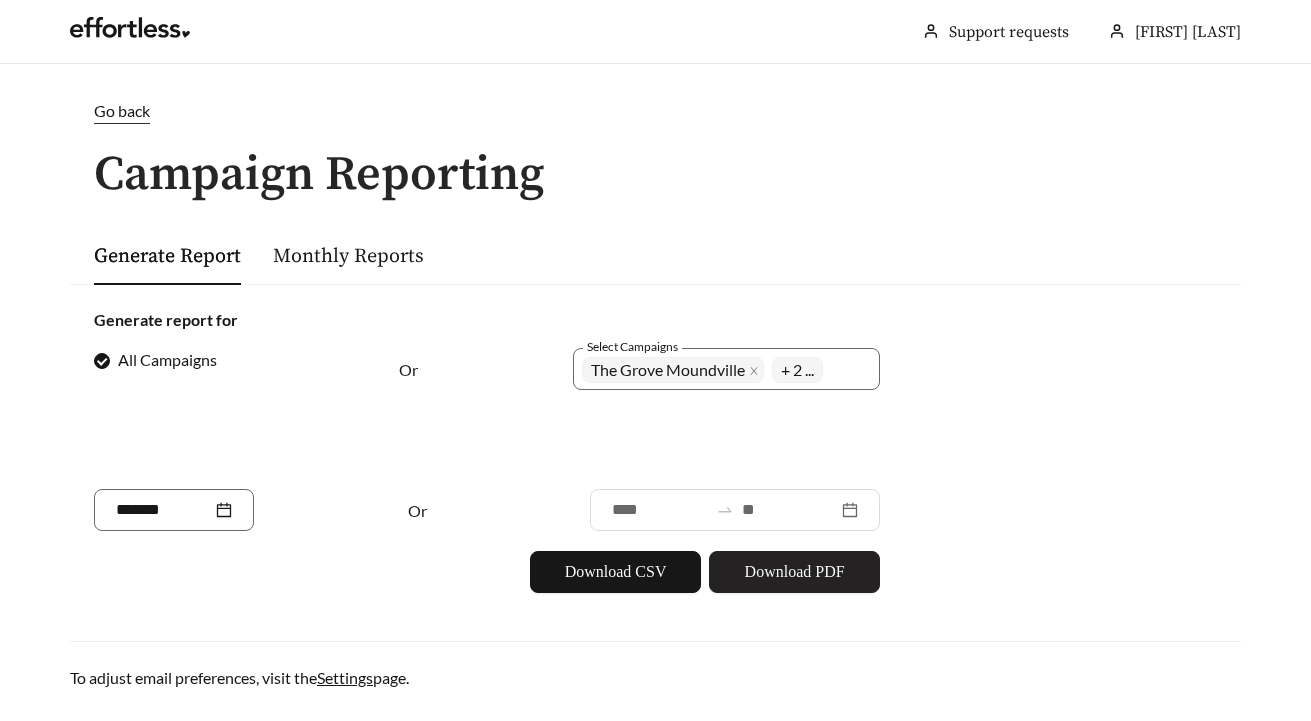 click on "Download PDF" at bounding box center [616, 572] 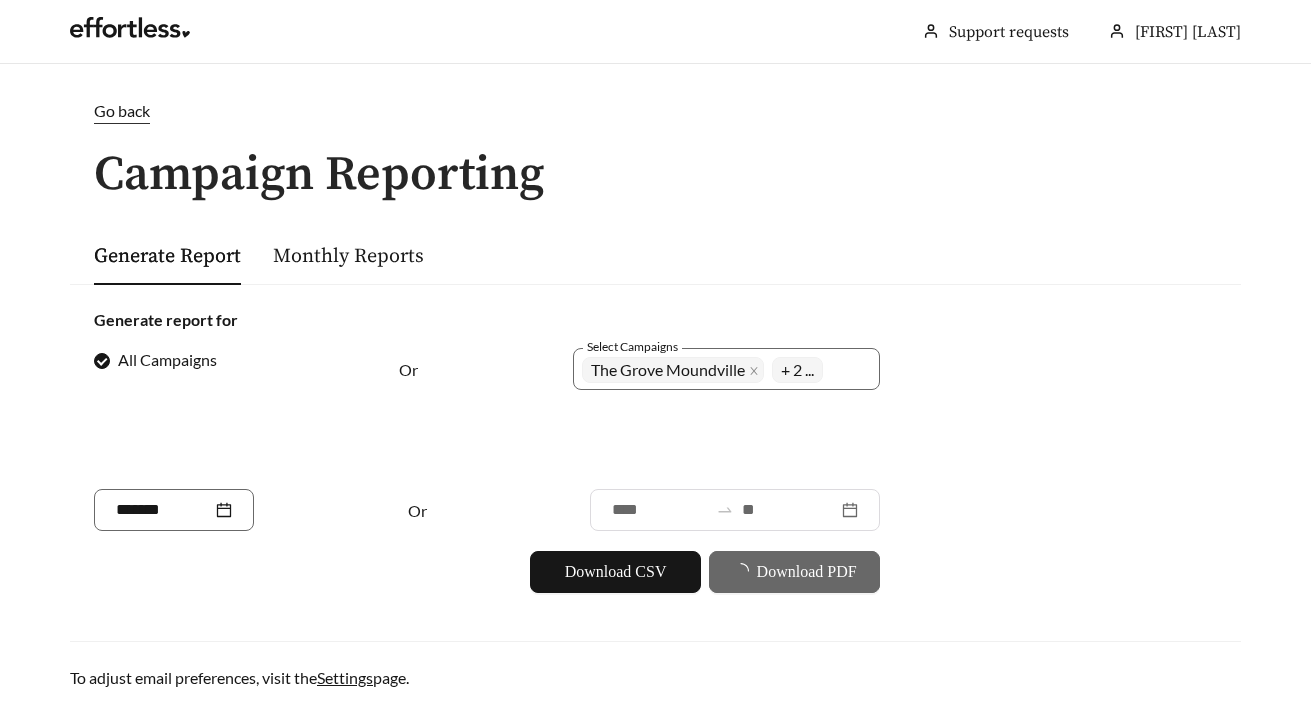 click on "Monthly Reports" at bounding box center (348, 255) 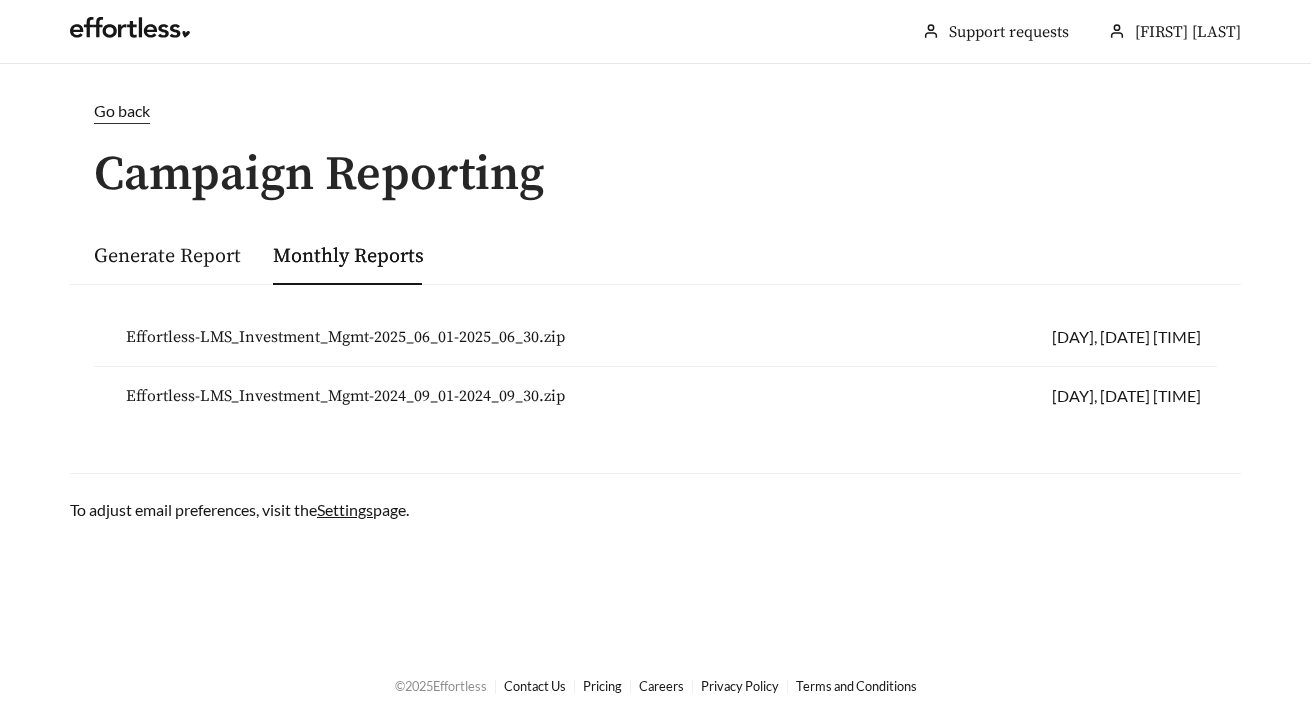 click on "Effortless-LMS_Investment_Mgmt-2025_06_01-2025_06_30.zip" at bounding box center (345, 337) 